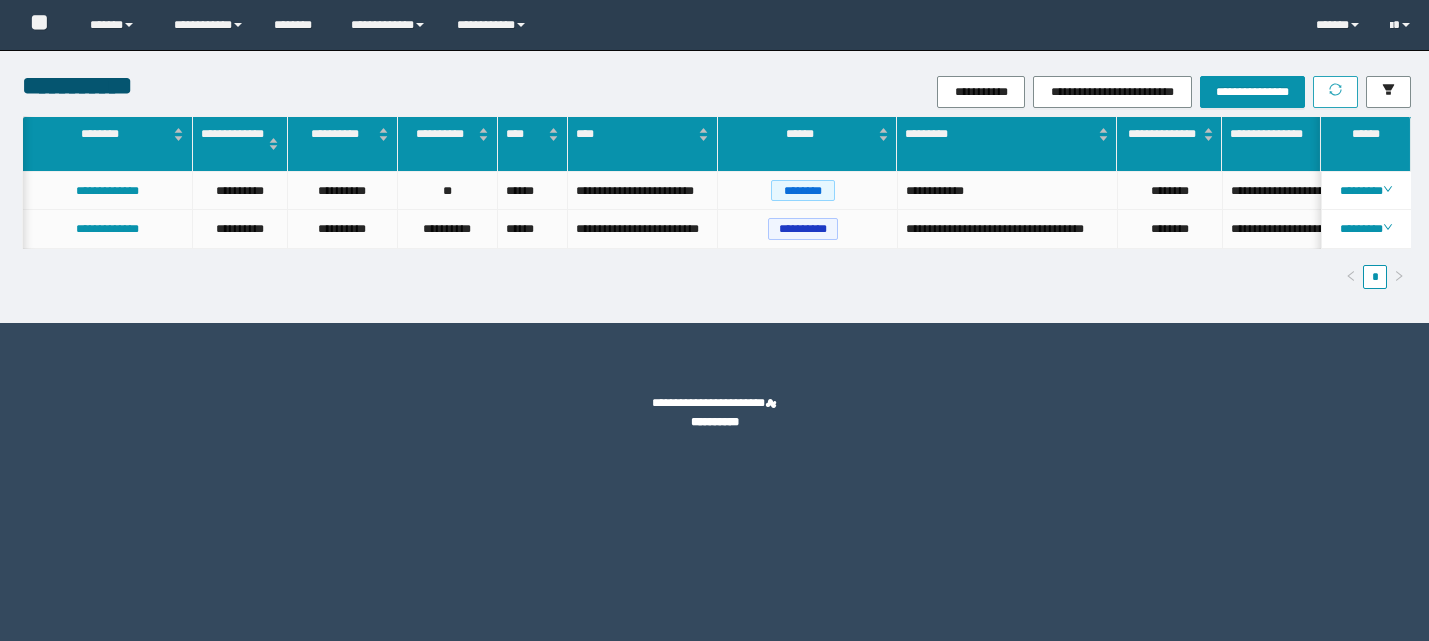 scroll, scrollTop: 0, scrollLeft: 0, axis: both 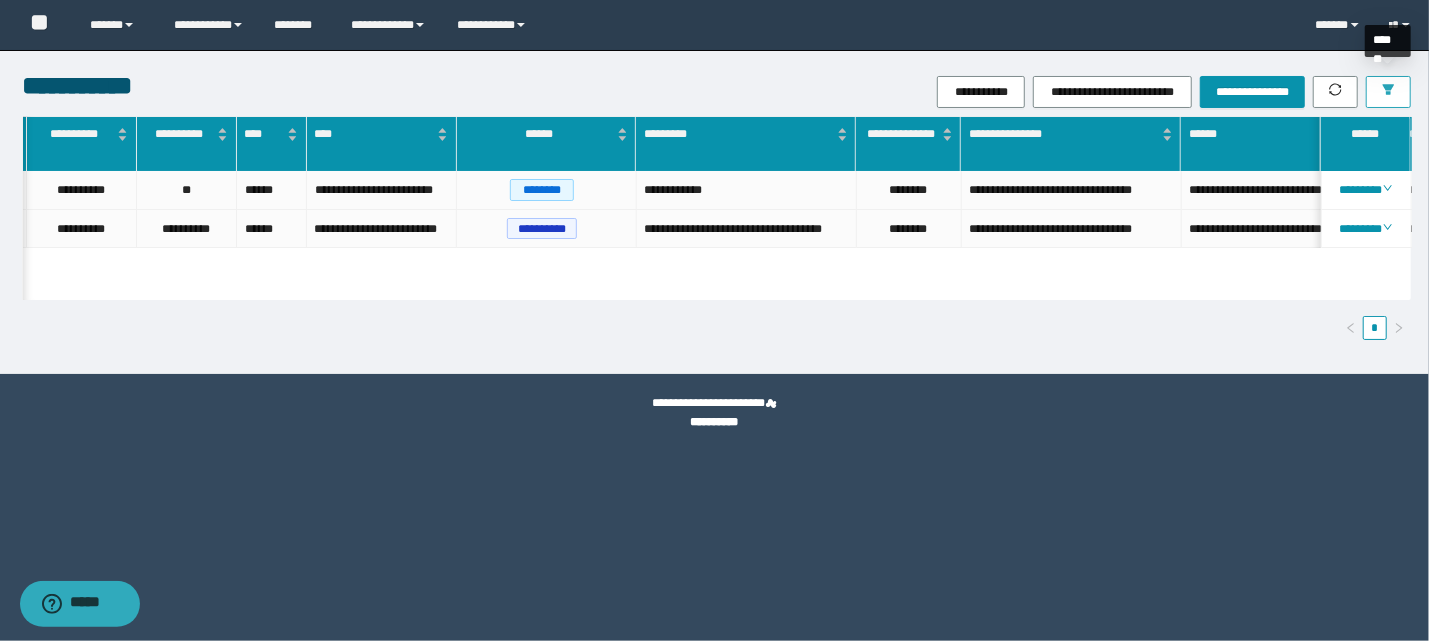 click 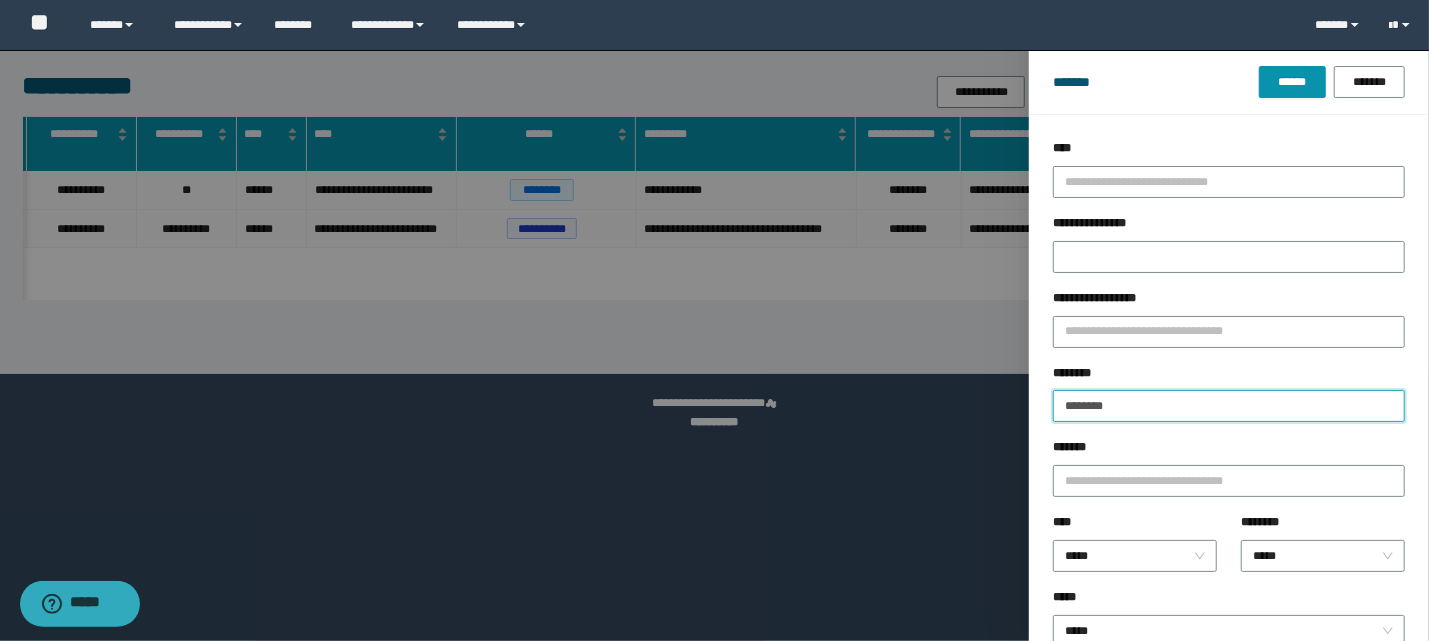 click on "********" at bounding box center [1229, 406] 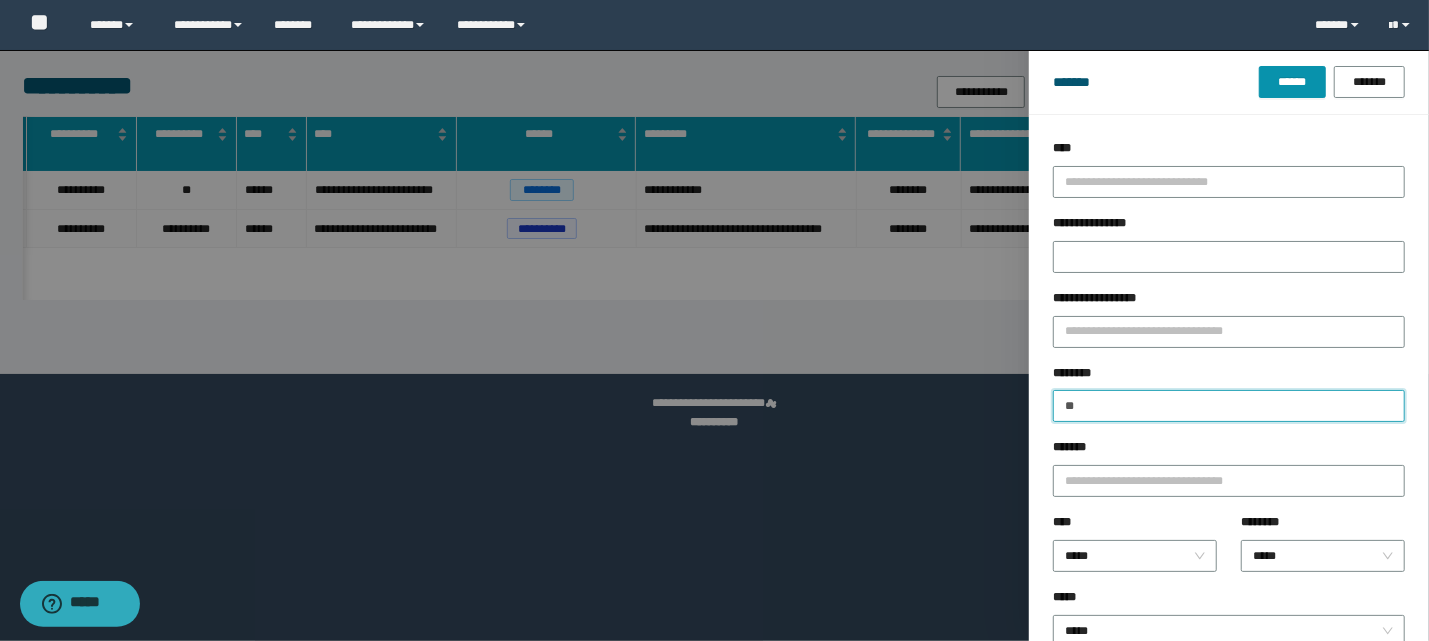 type on "*" 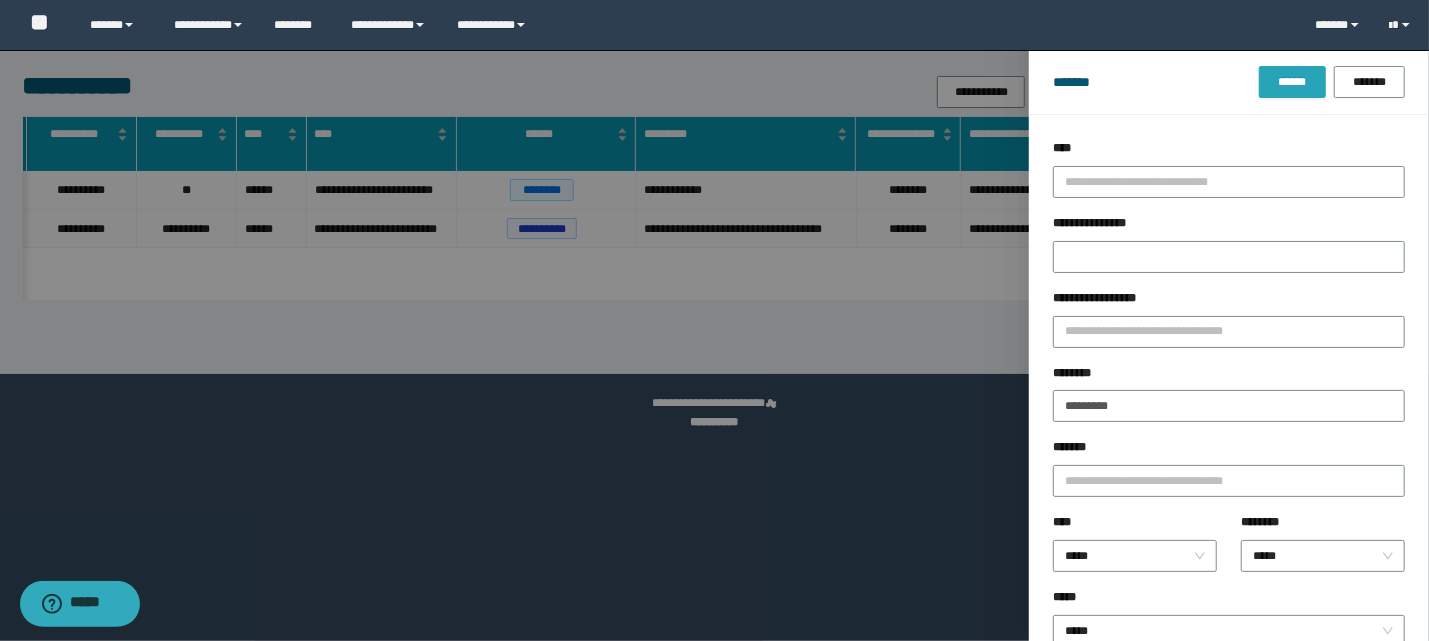 click on "******" at bounding box center (1292, 82) 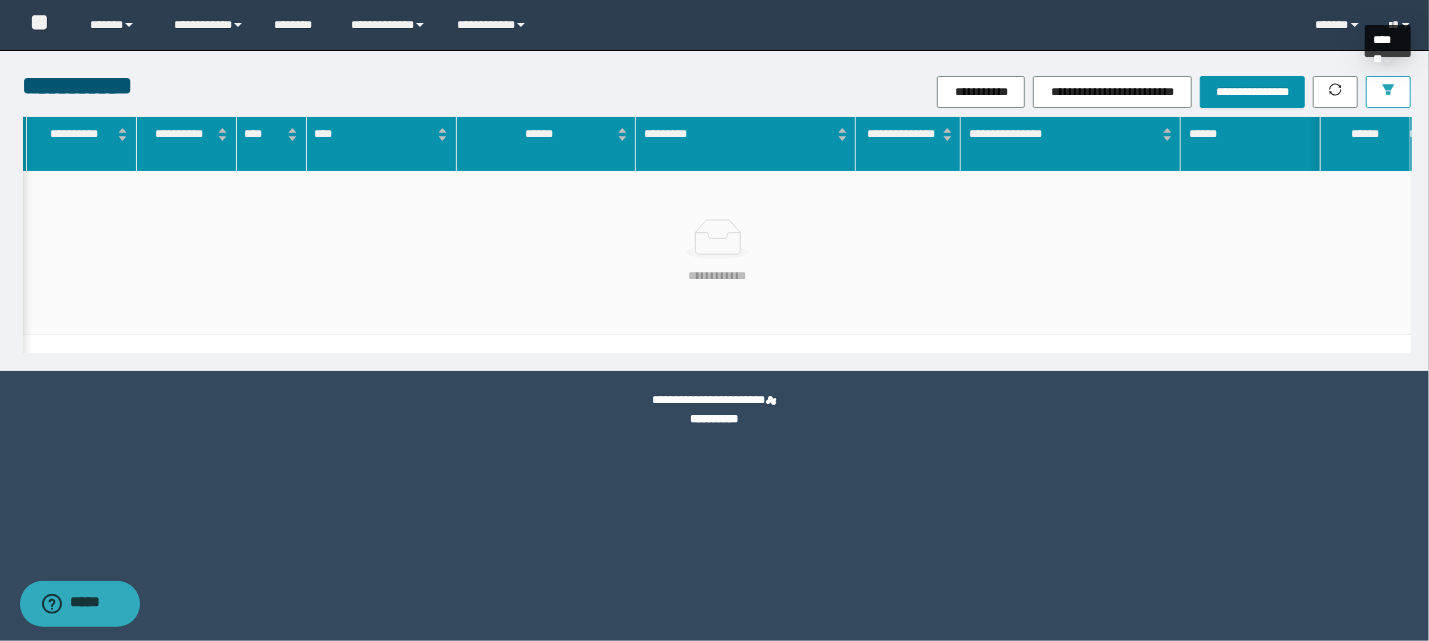 click 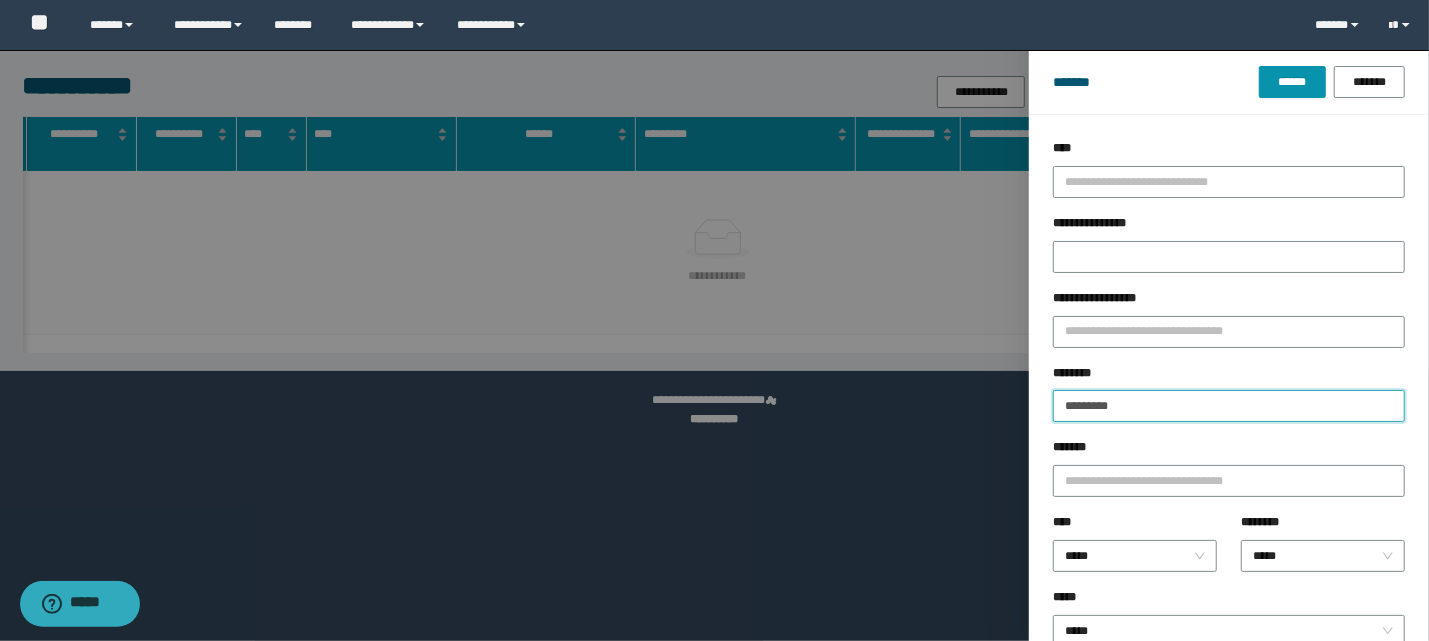 click on "*********" at bounding box center [1229, 406] 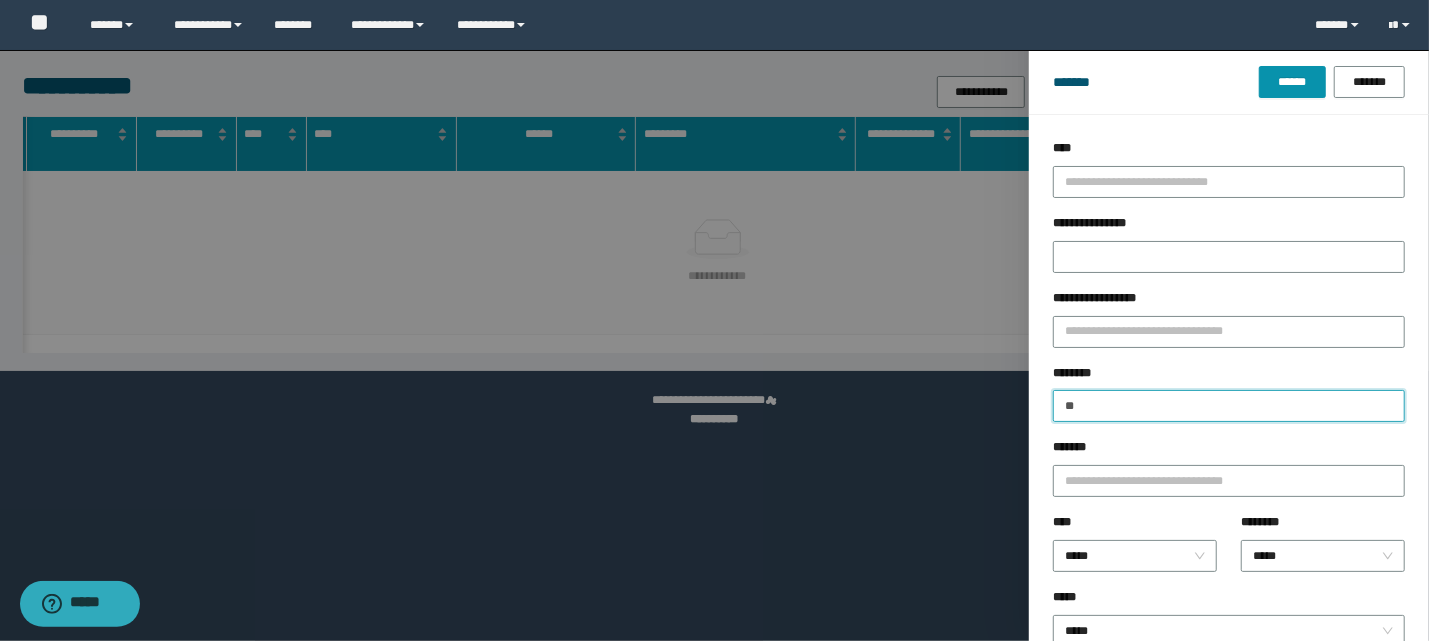 type on "*" 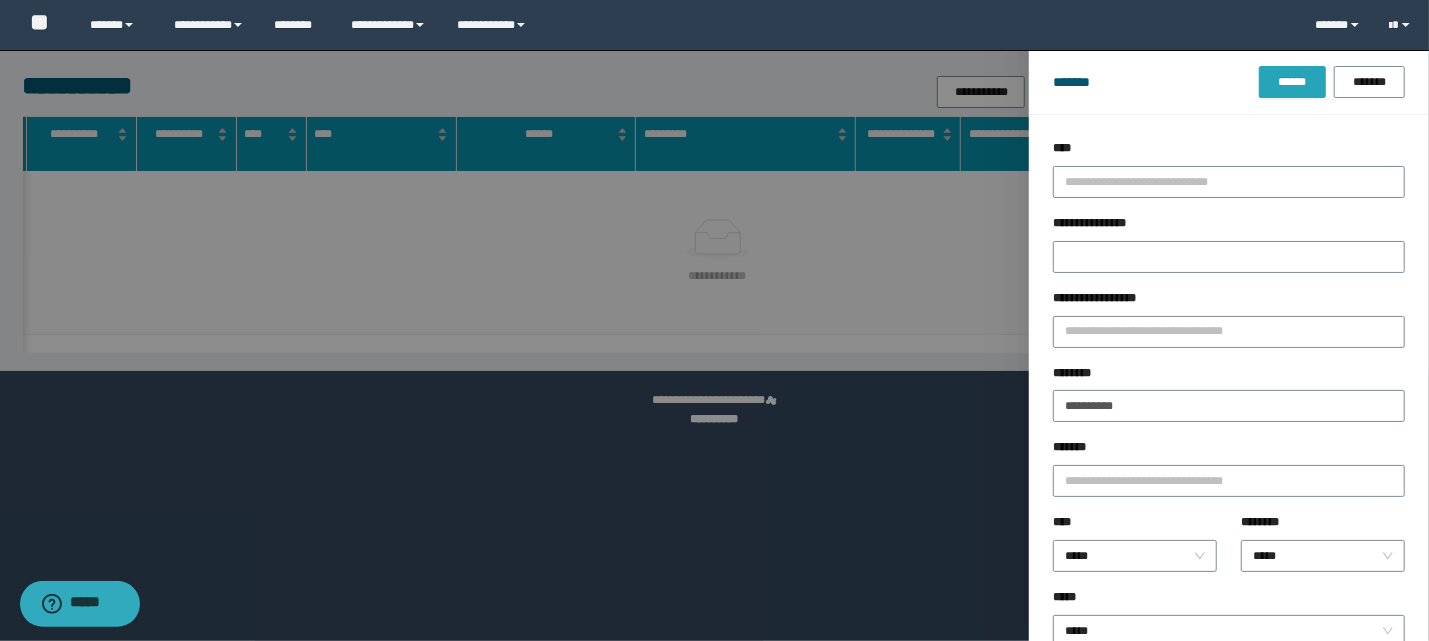 click on "******" at bounding box center [1292, 82] 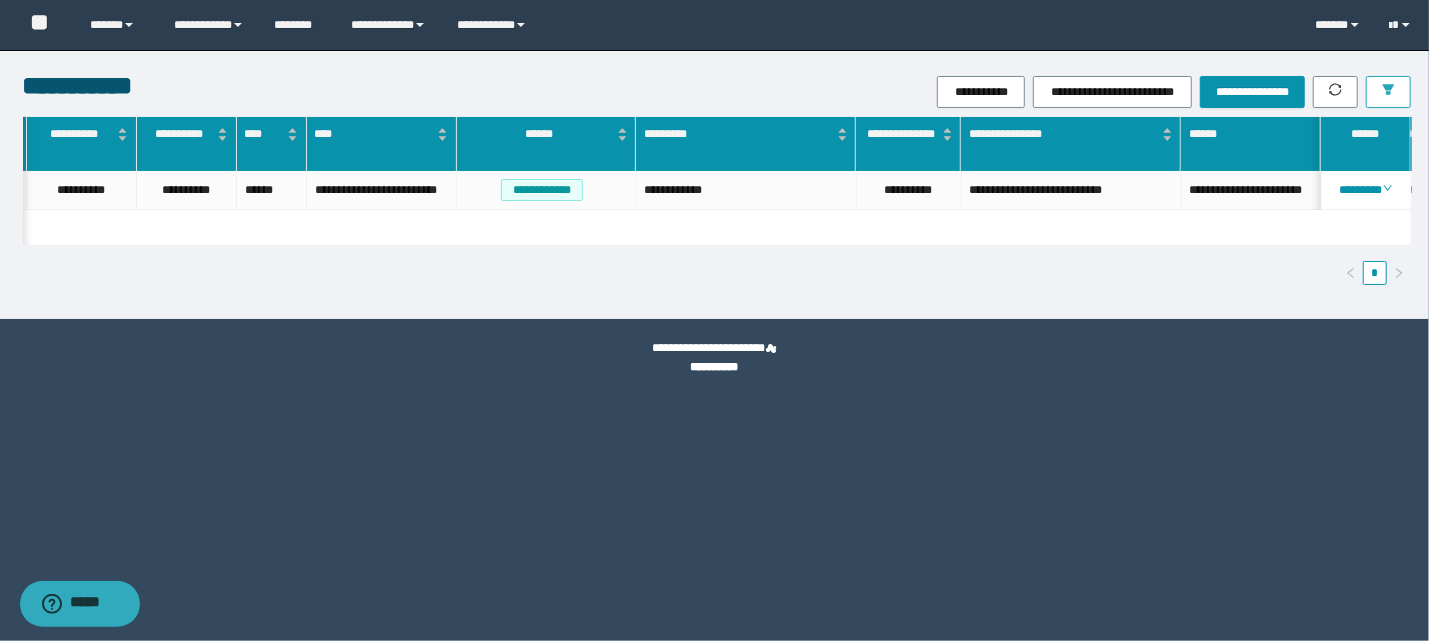 scroll, scrollTop: 0, scrollLeft: 281, axis: horizontal 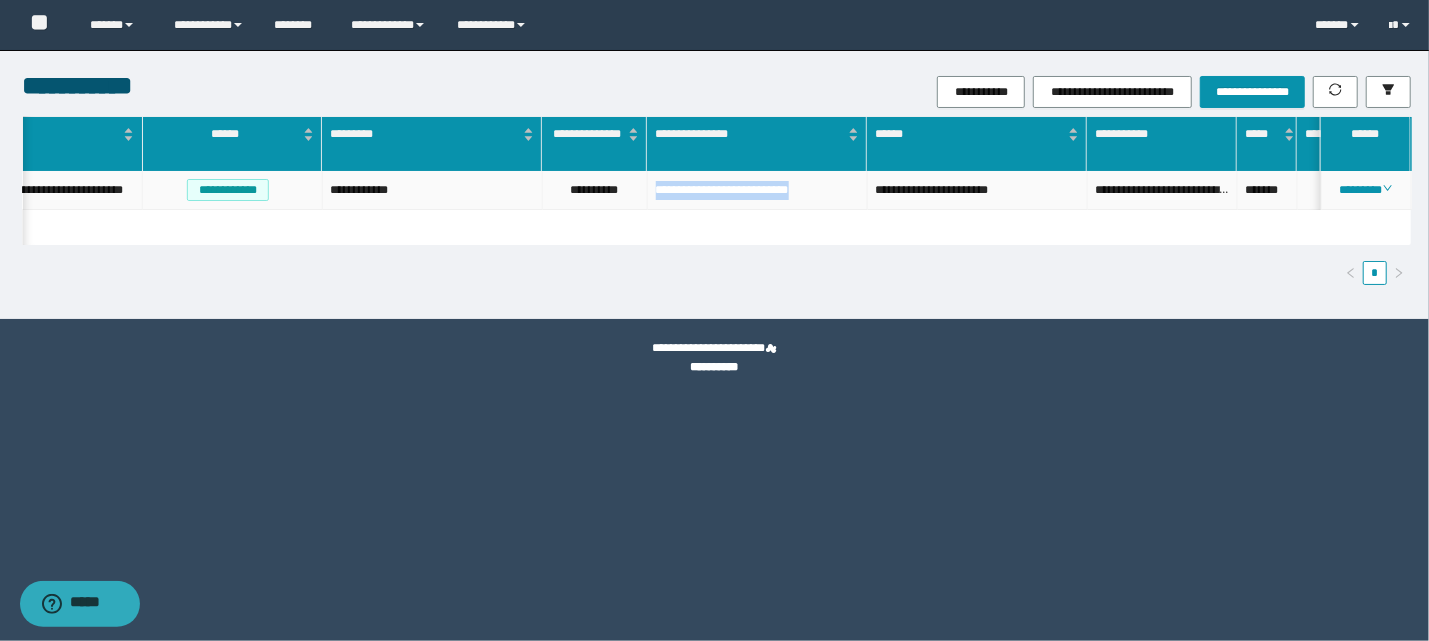 drag, startPoint x: 656, startPoint y: 187, endPoint x: 846, endPoint y: 188, distance: 190.00262 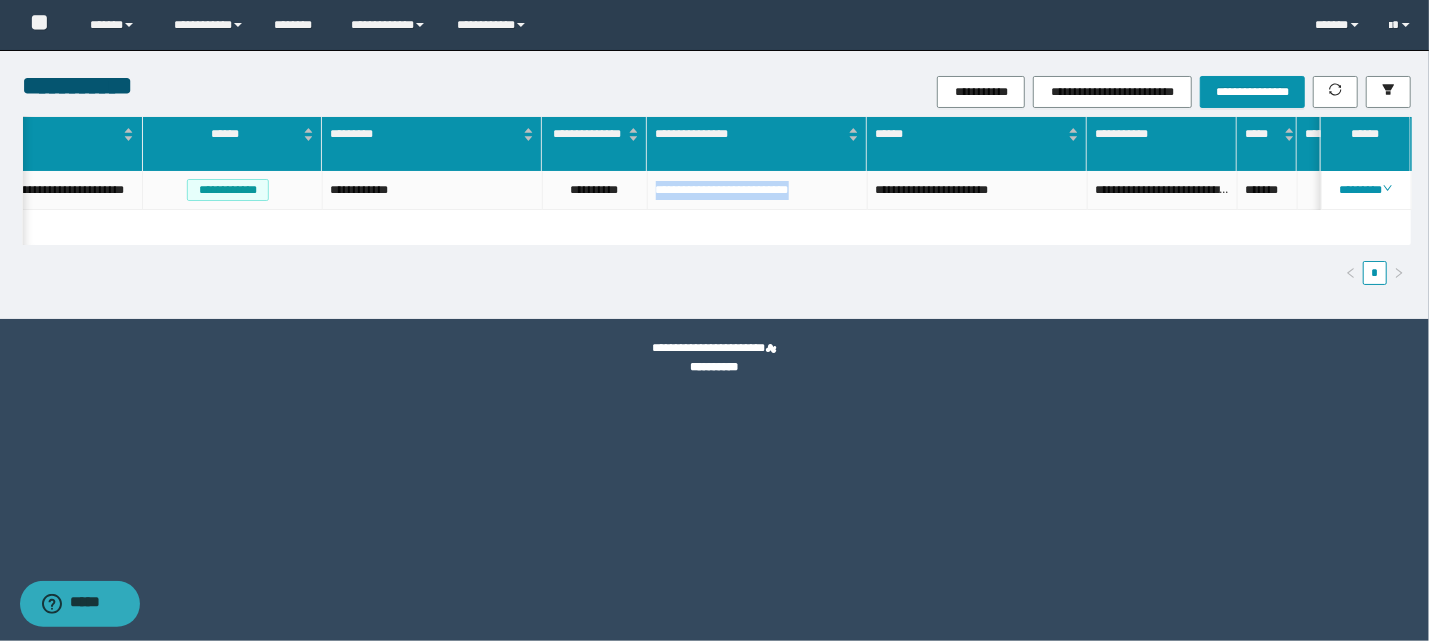 scroll, scrollTop: 0, scrollLeft: 402, axis: horizontal 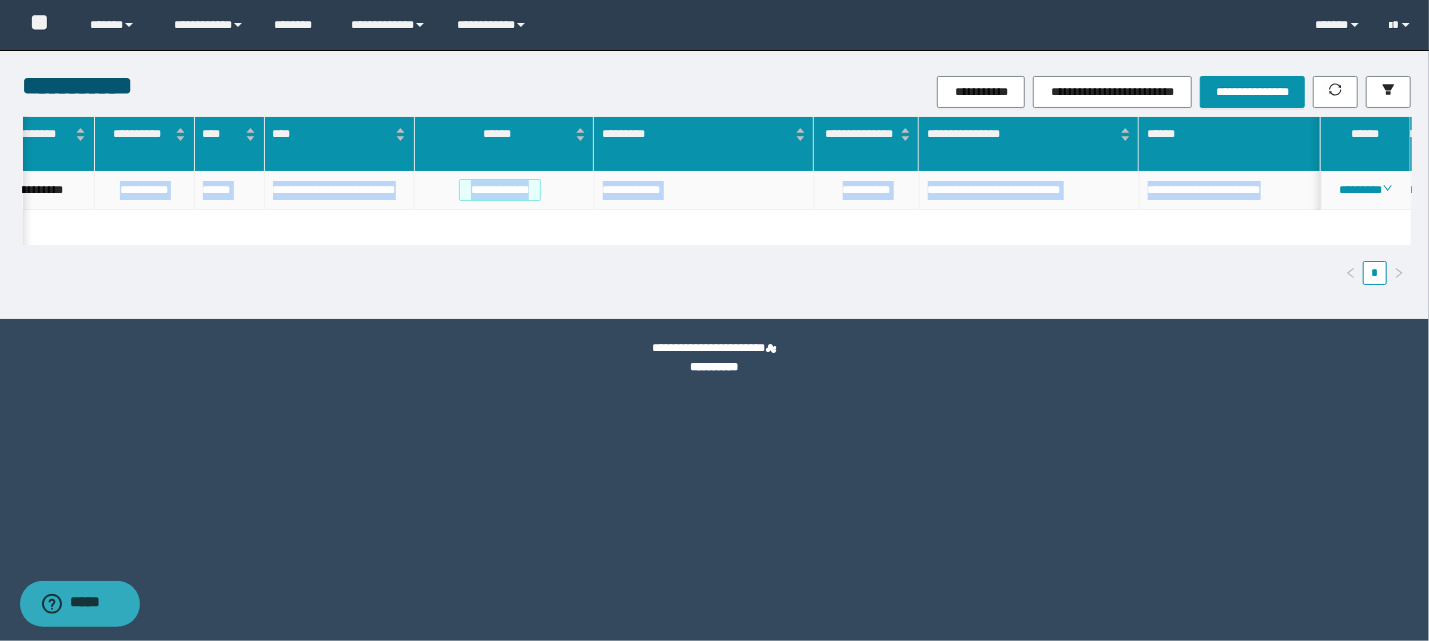 drag, startPoint x: 113, startPoint y: 188, endPoint x: 1281, endPoint y: 200, distance: 1168.0616 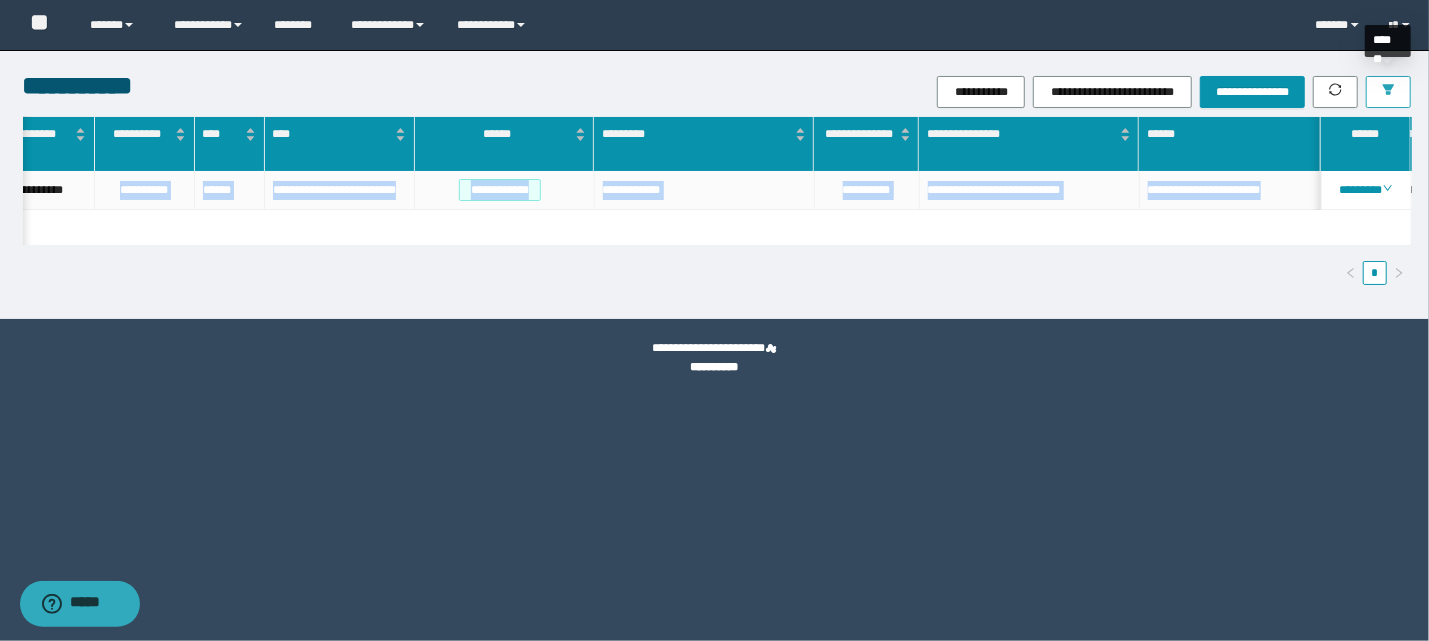 click 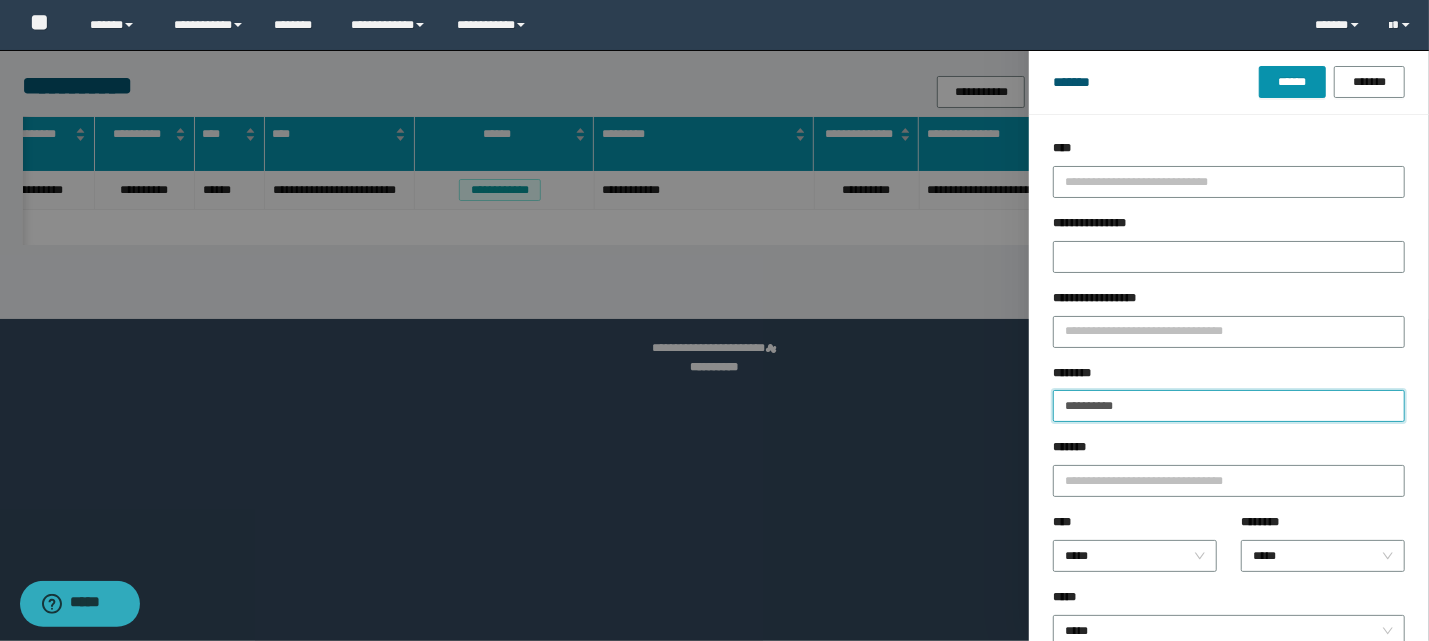 click on "**********" at bounding box center (1229, 406) 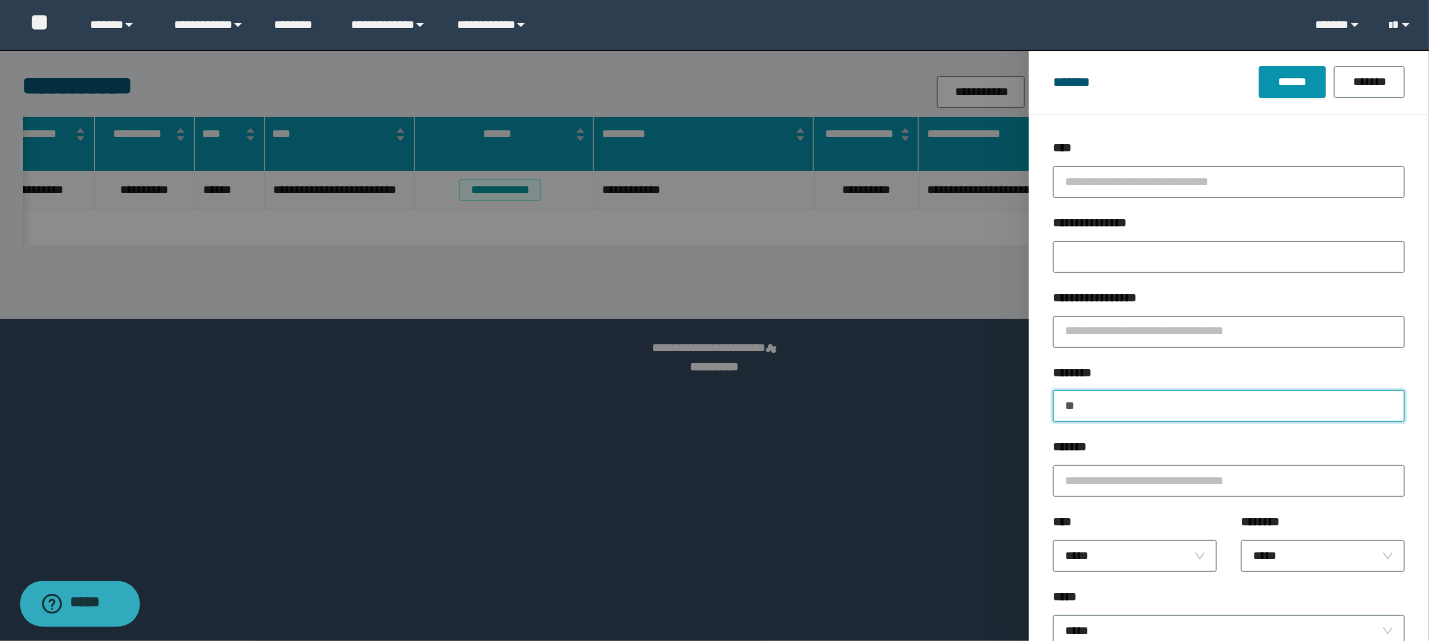 type on "*" 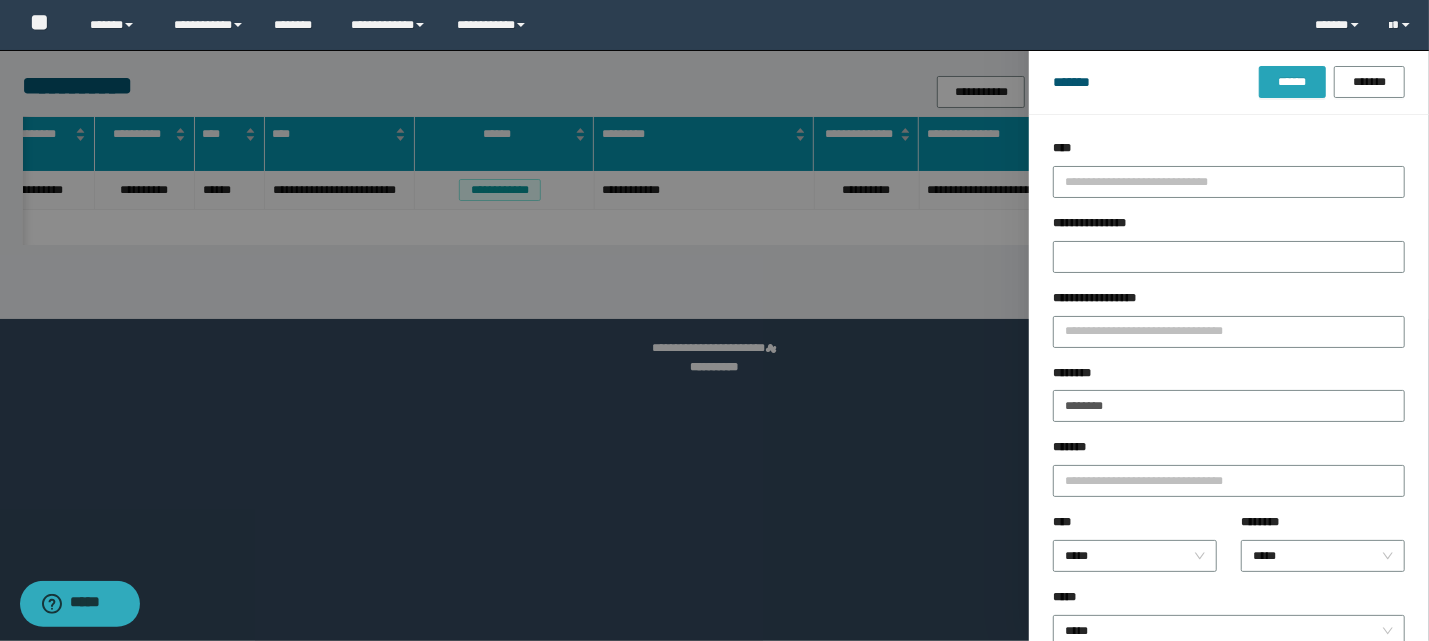 click on "******" at bounding box center [1292, 82] 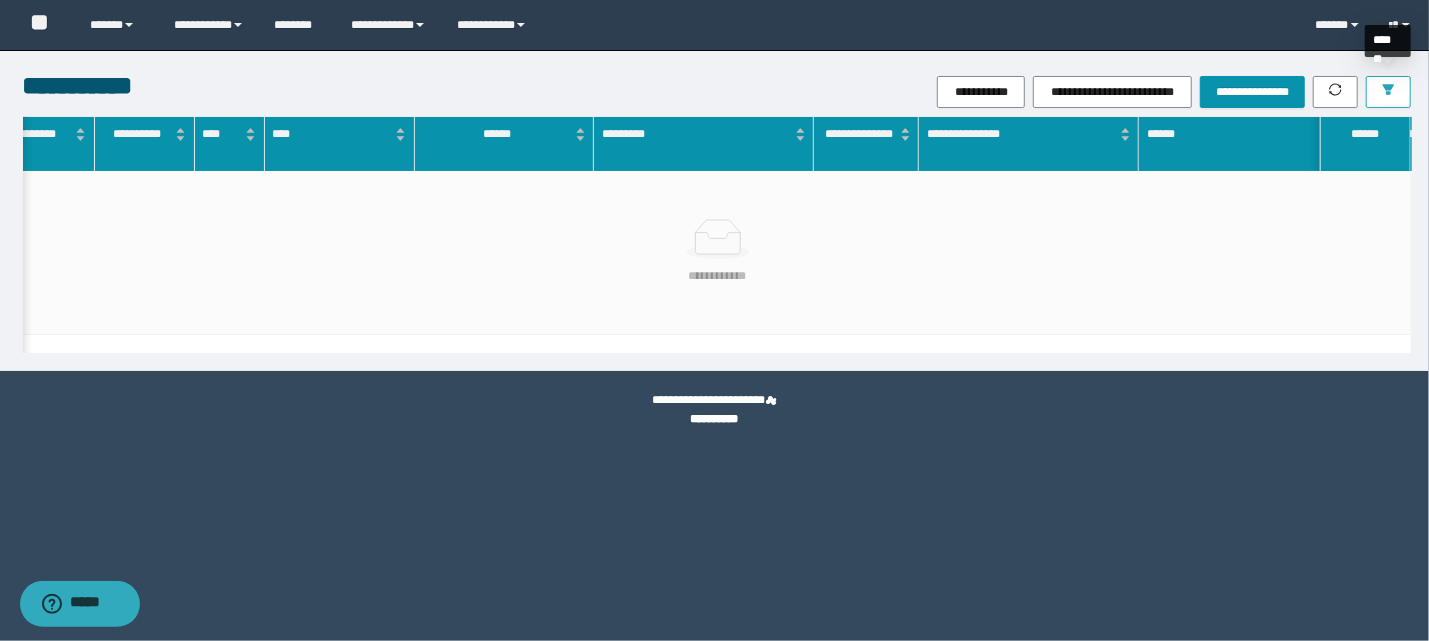 click 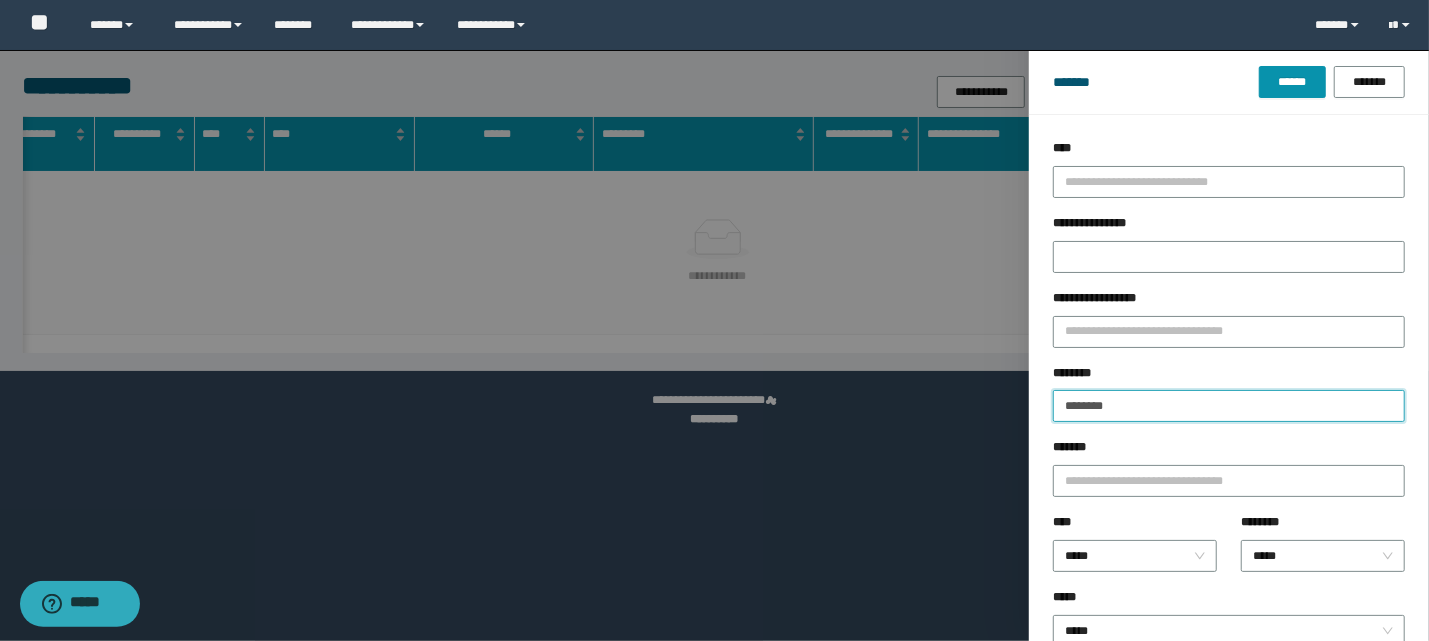 click on "********" at bounding box center [1229, 406] 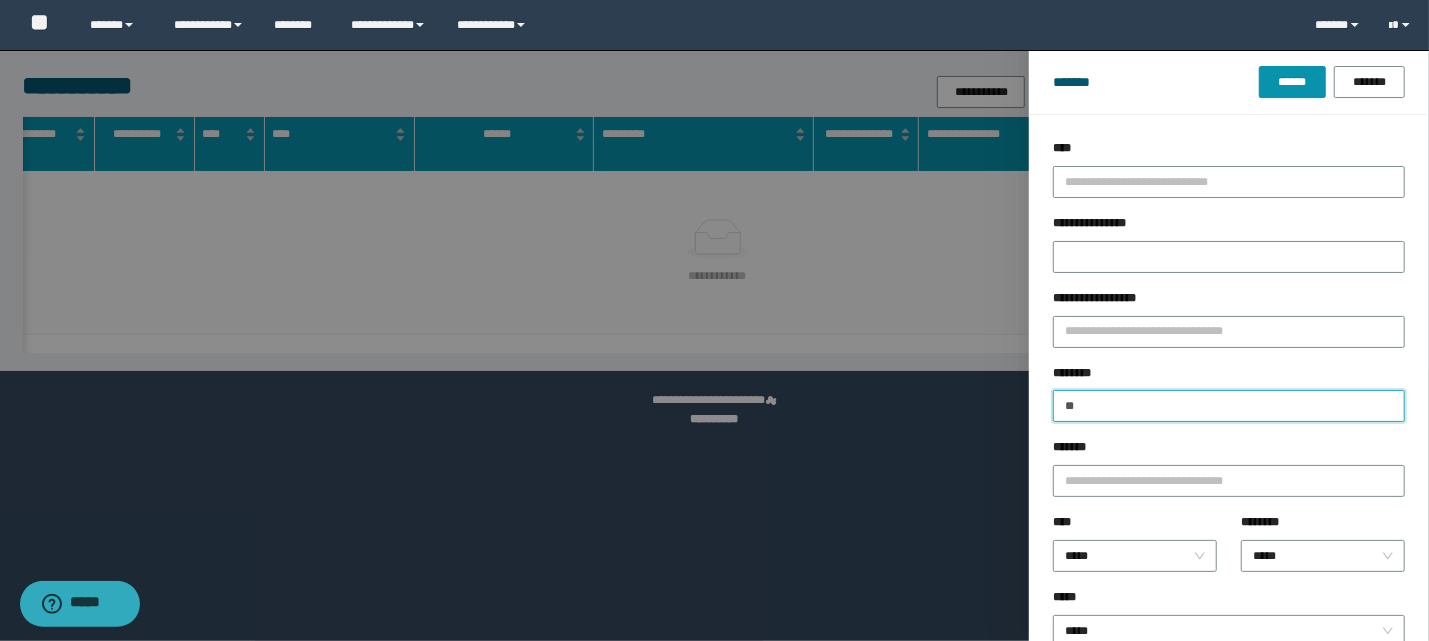 type on "*" 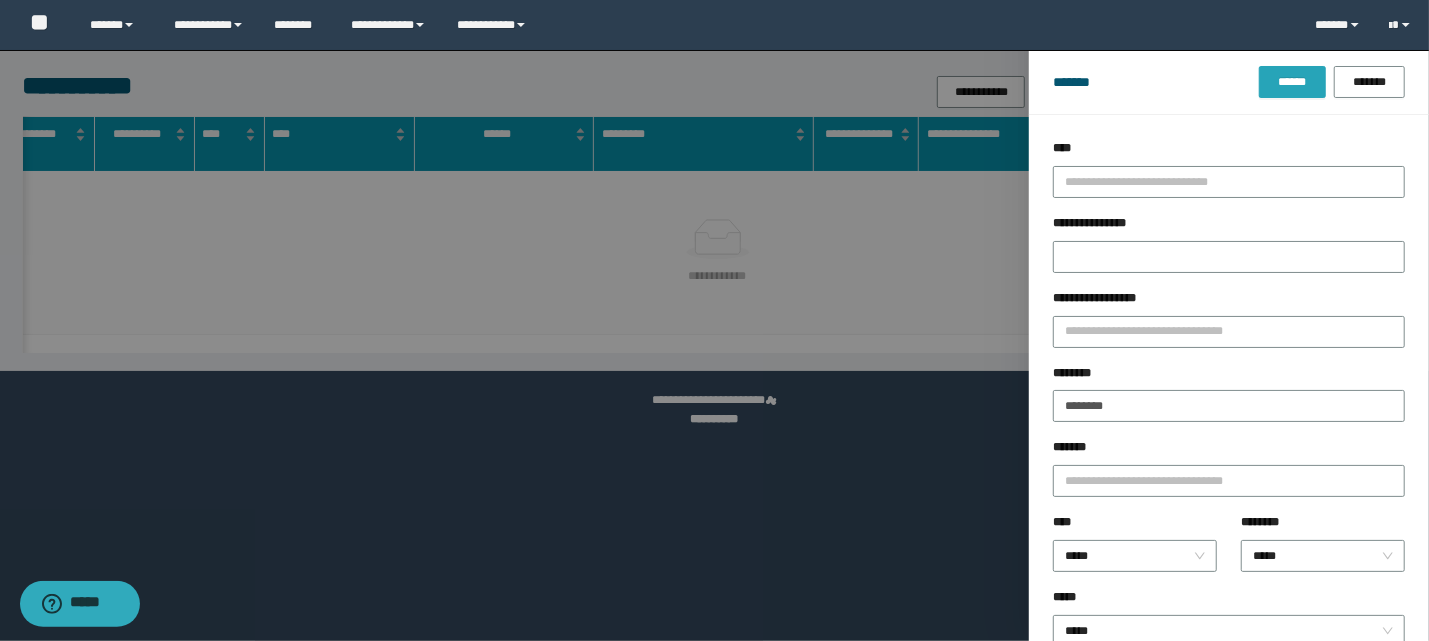 click on "******" at bounding box center [1292, 82] 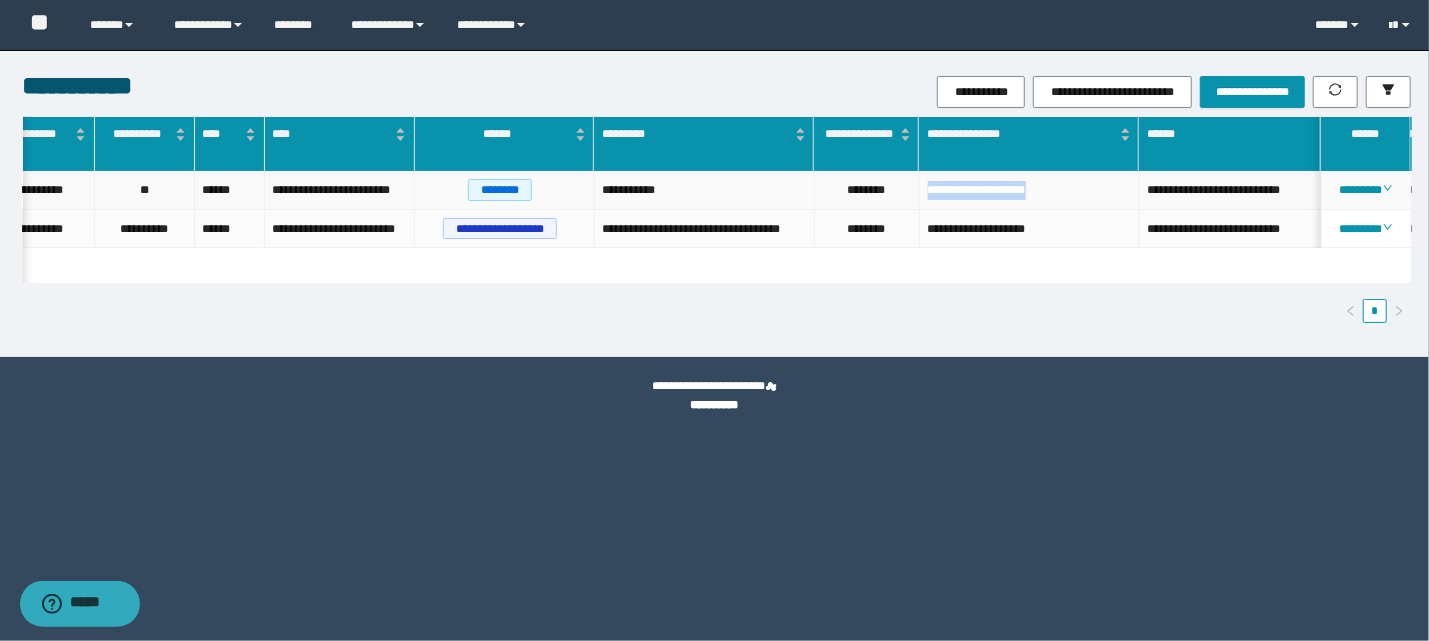 drag, startPoint x: 927, startPoint y: 188, endPoint x: 1075, endPoint y: 190, distance: 148.01352 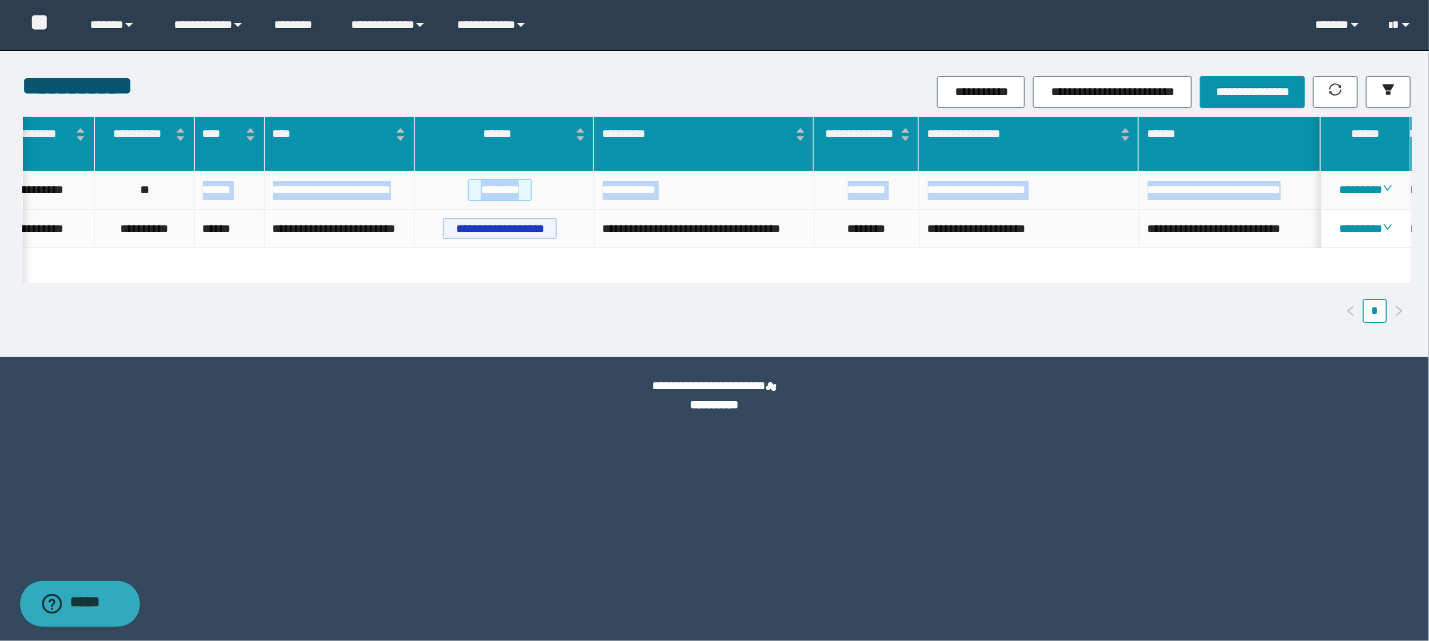 drag, startPoint x: 201, startPoint y: 191, endPoint x: 1304, endPoint y: 197, distance: 1103.0164 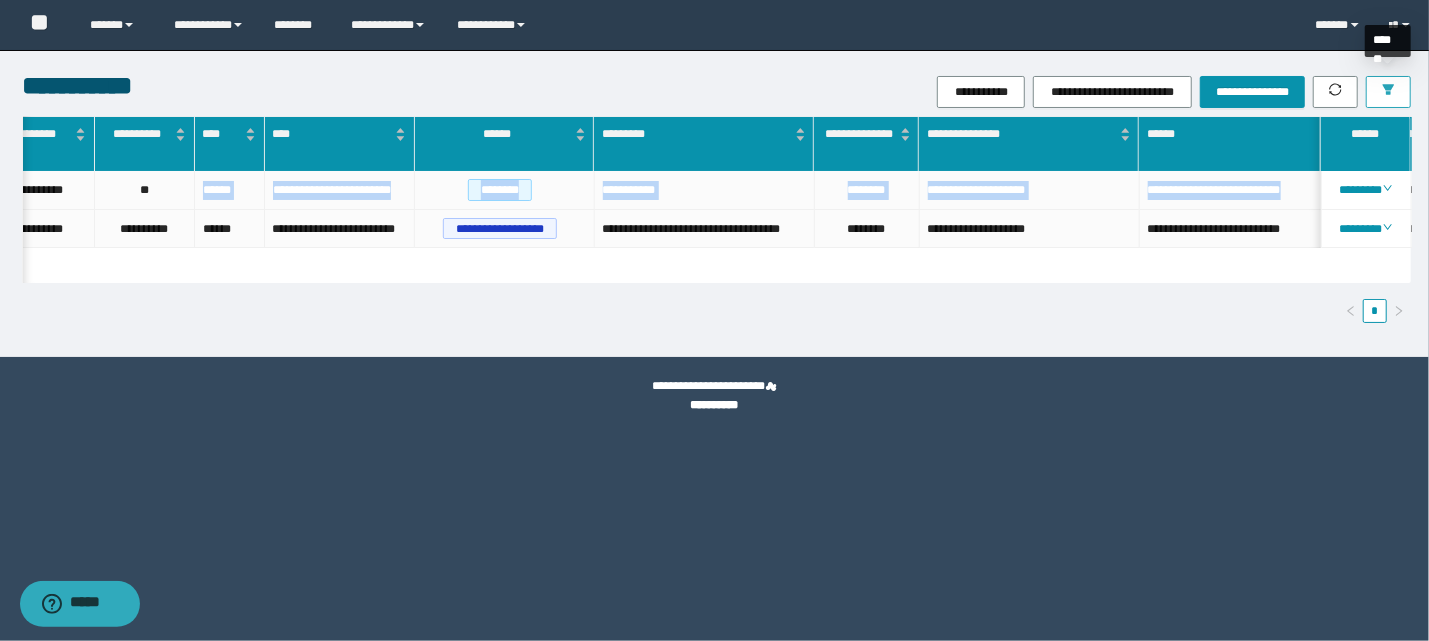 click 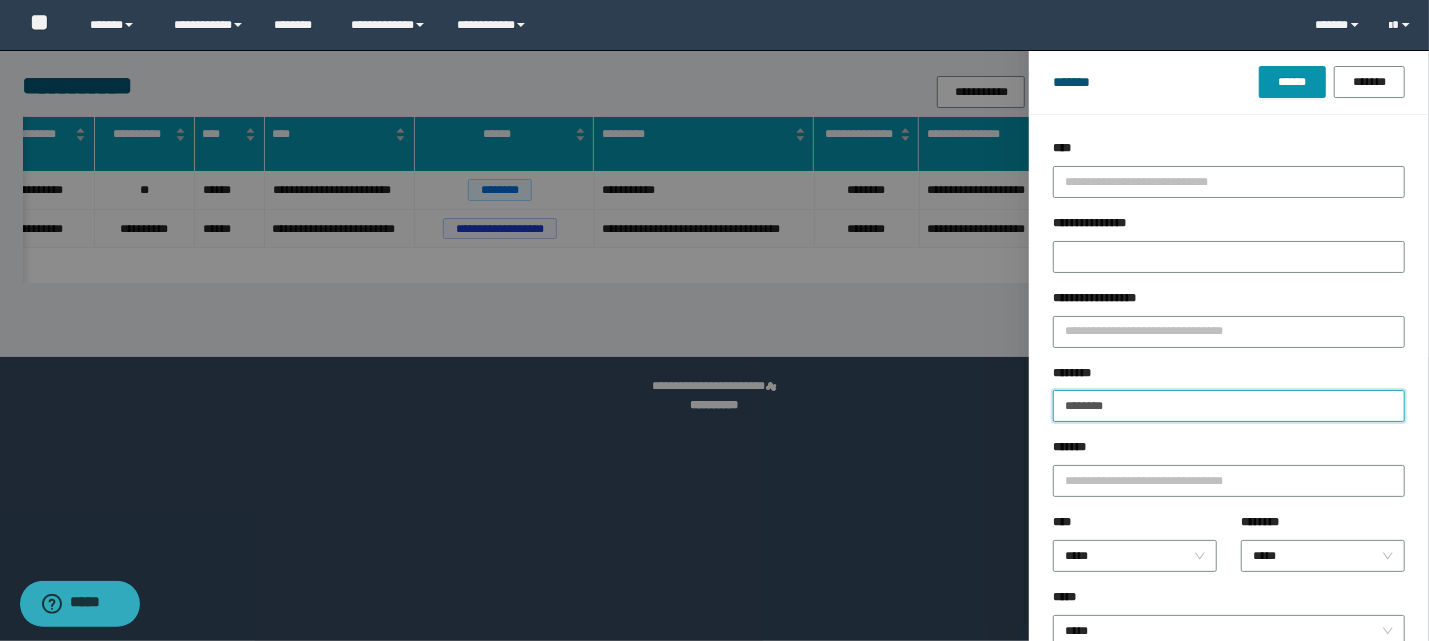 click on "********" at bounding box center (1229, 406) 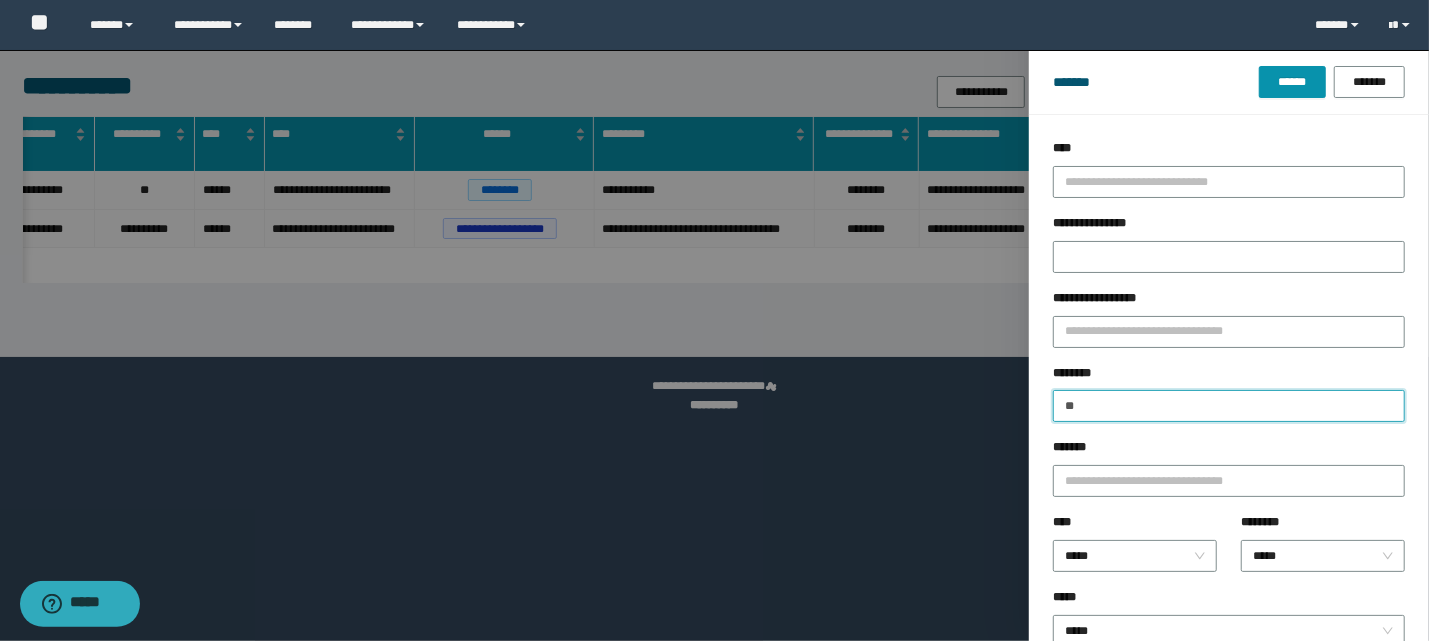 type on "*" 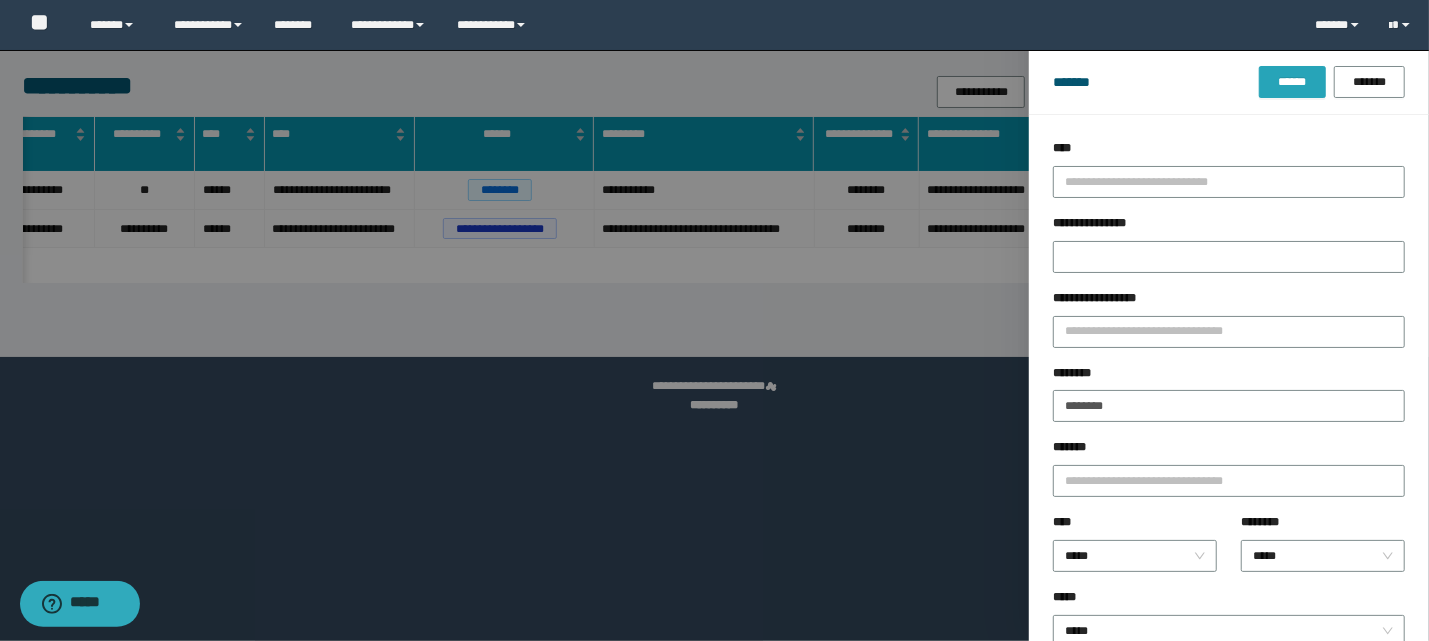 click on "******" at bounding box center [1292, 82] 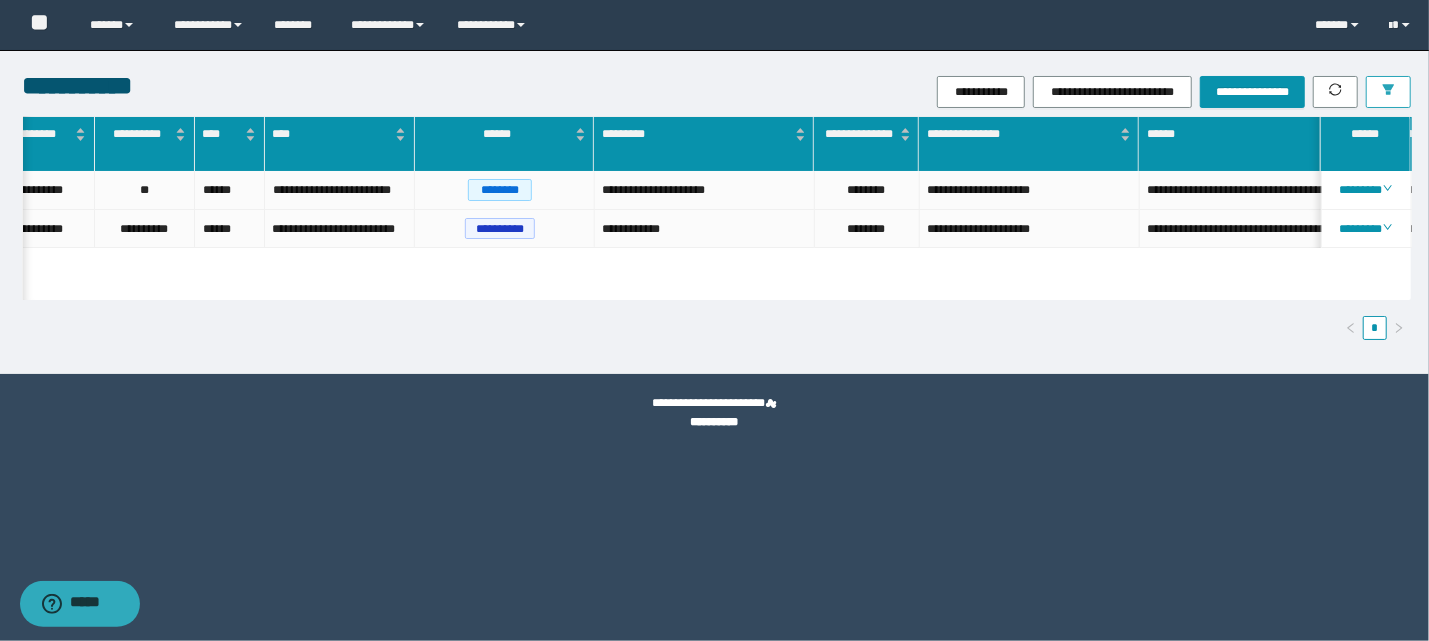 scroll, scrollTop: 0, scrollLeft: 327, axis: horizontal 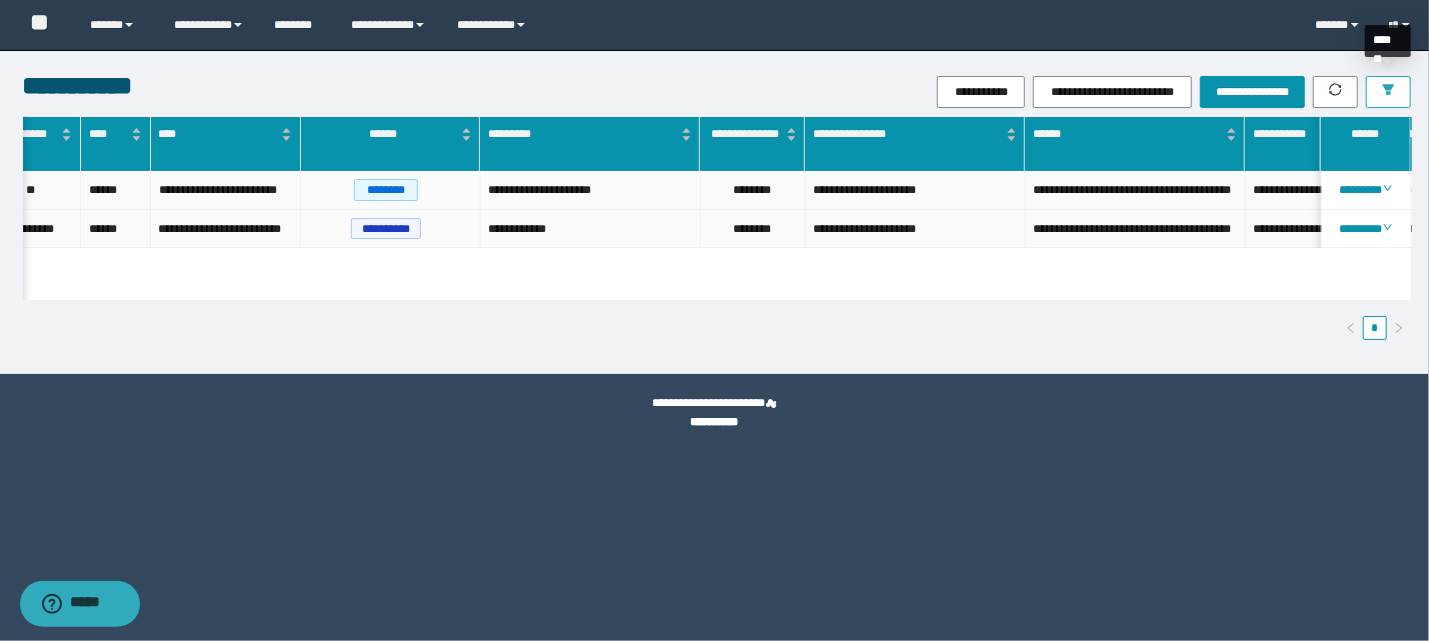 click at bounding box center (1388, 92) 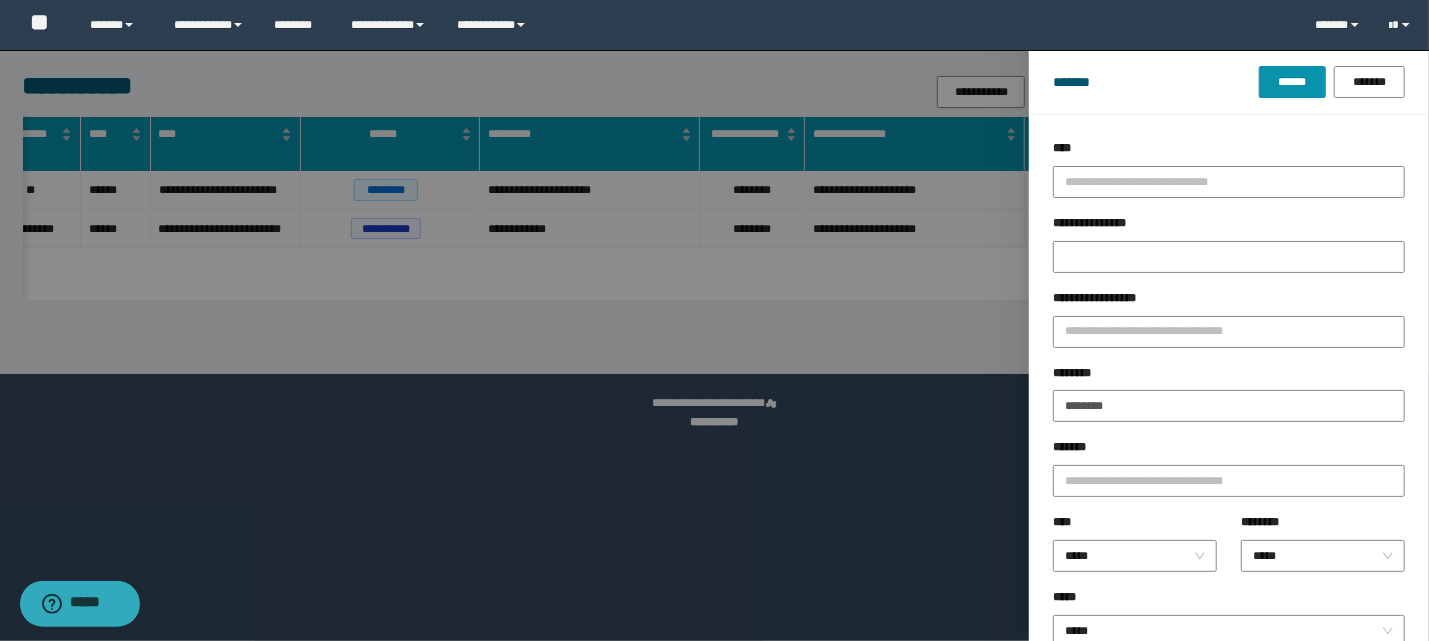 click on "********" at bounding box center [1229, 406] 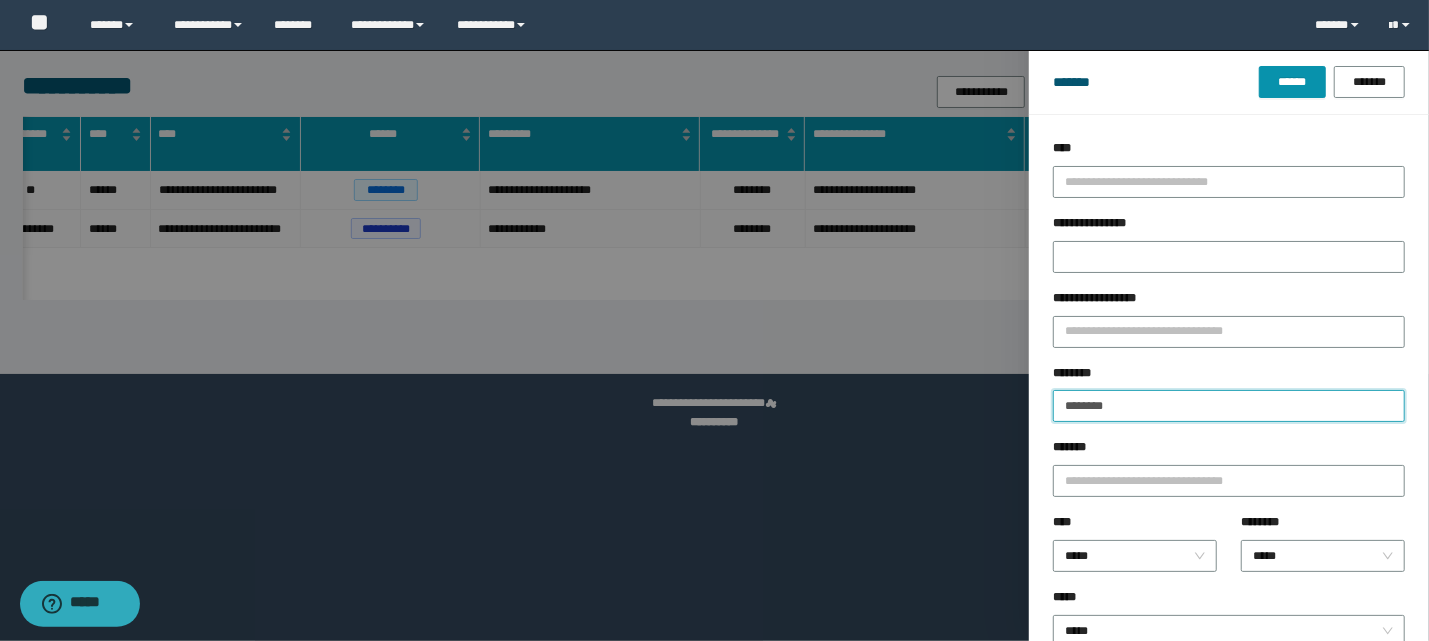 click on "********" at bounding box center [1229, 406] 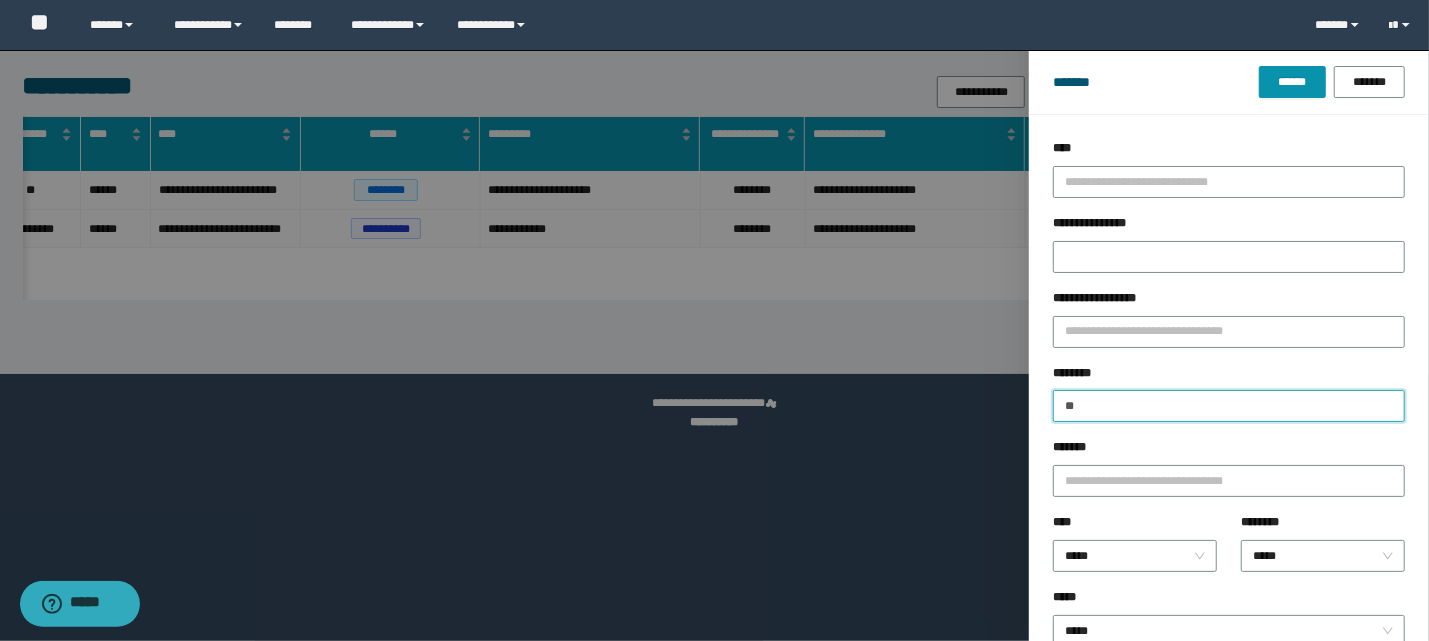 type on "*" 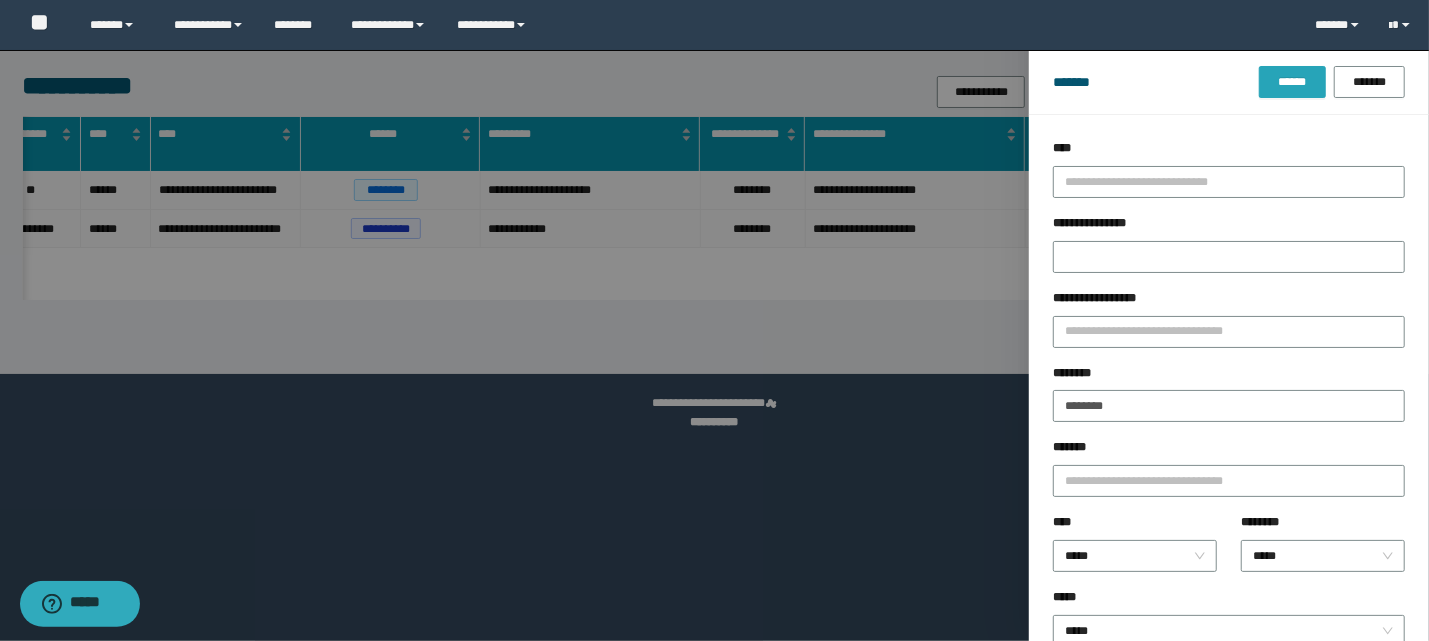 click on "******" at bounding box center [1292, 82] 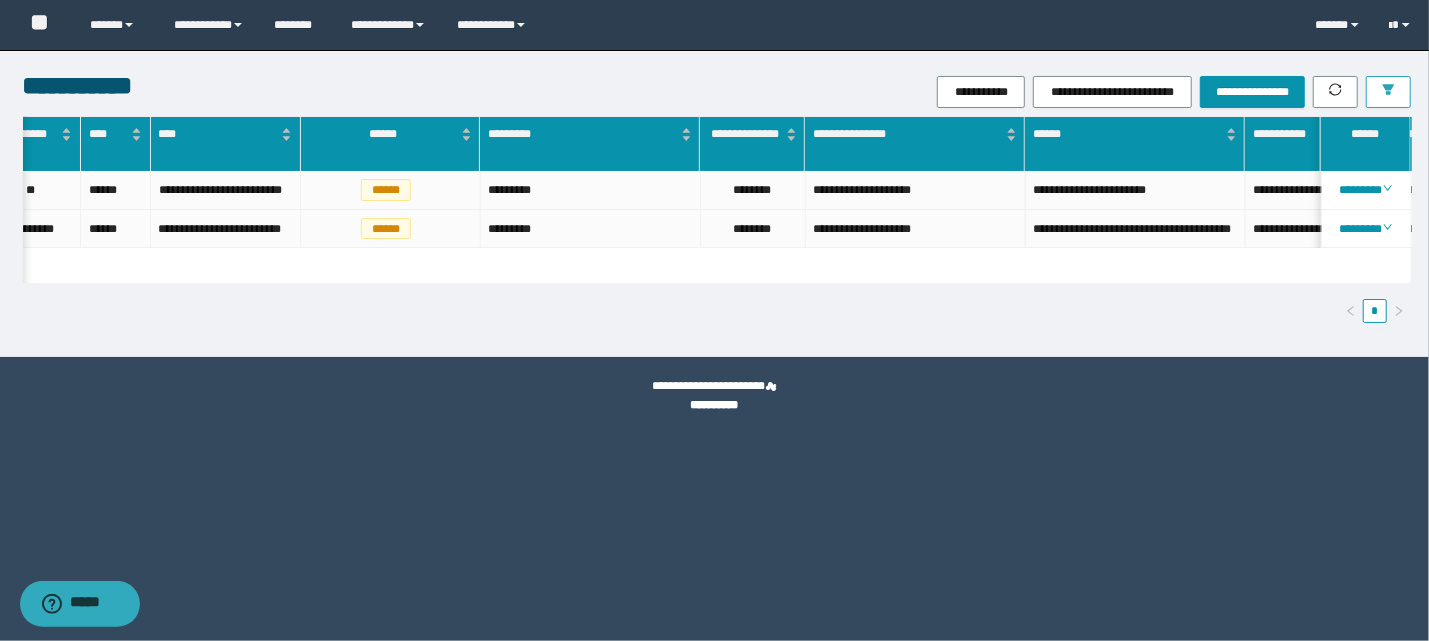 scroll, scrollTop: 0, scrollLeft: 415, axis: horizontal 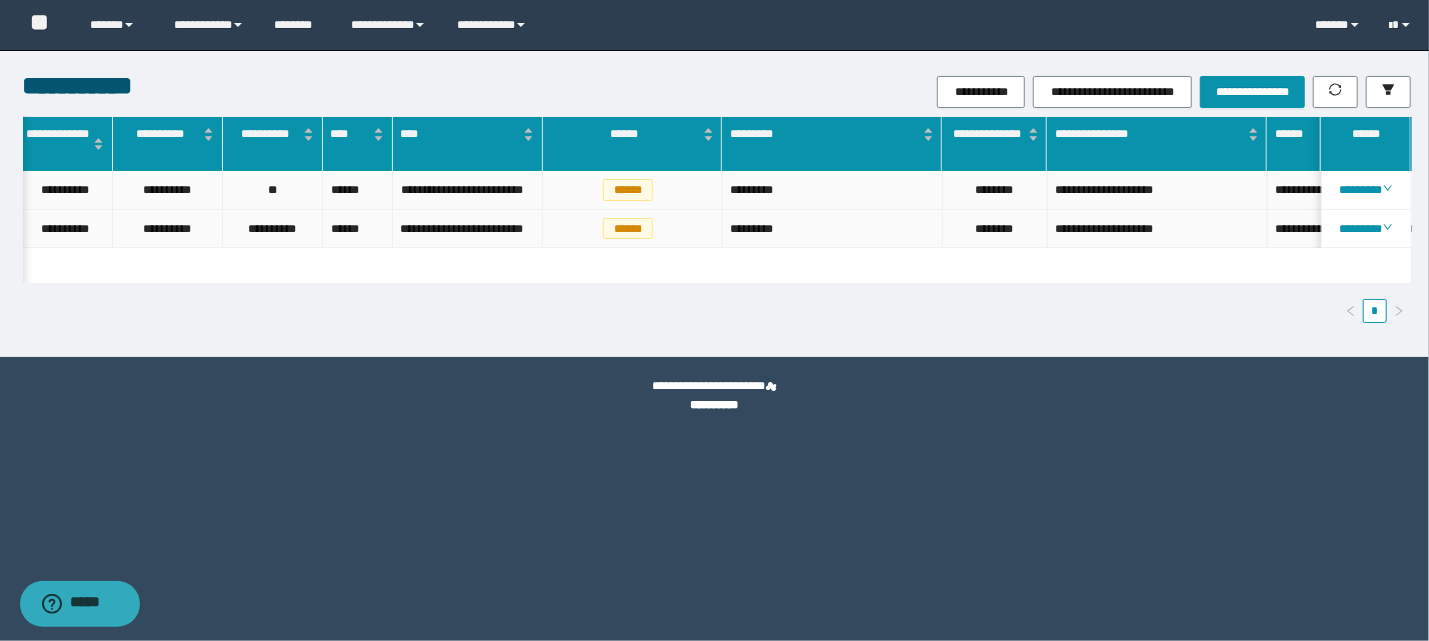 drag, startPoint x: 636, startPoint y: 323, endPoint x: 431, endPoint y: 344, distance: 206.0728 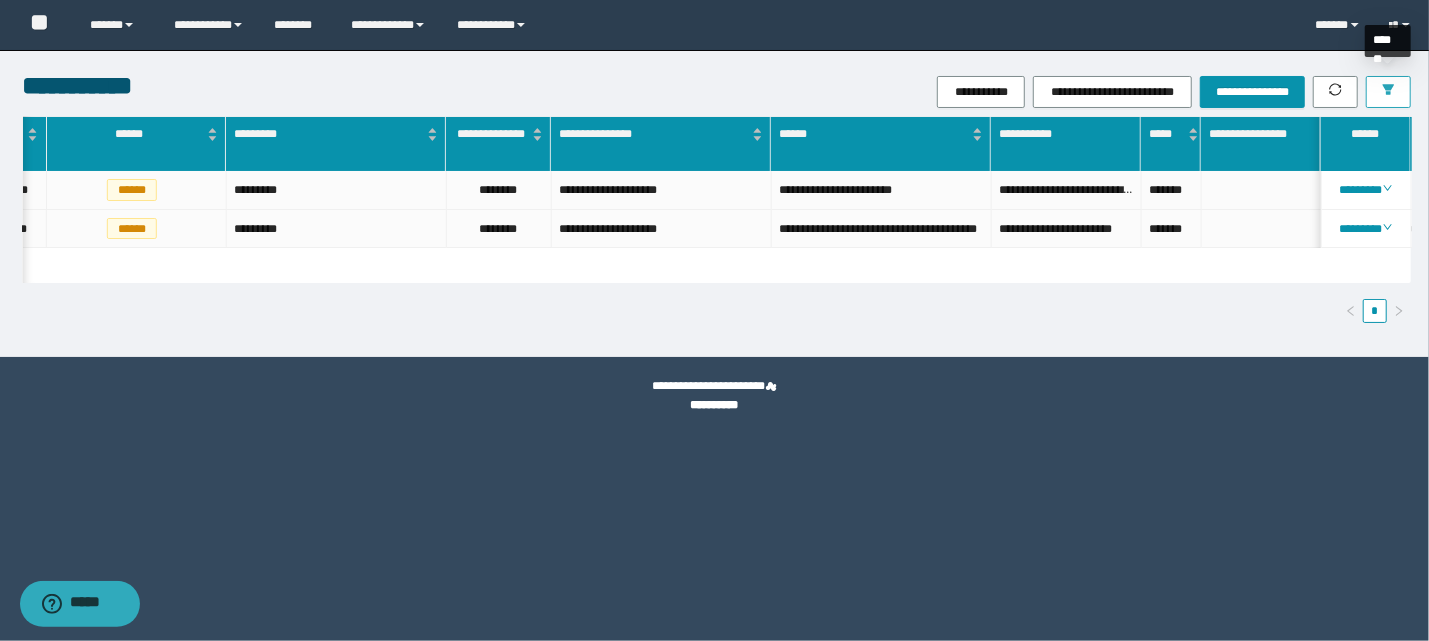 click 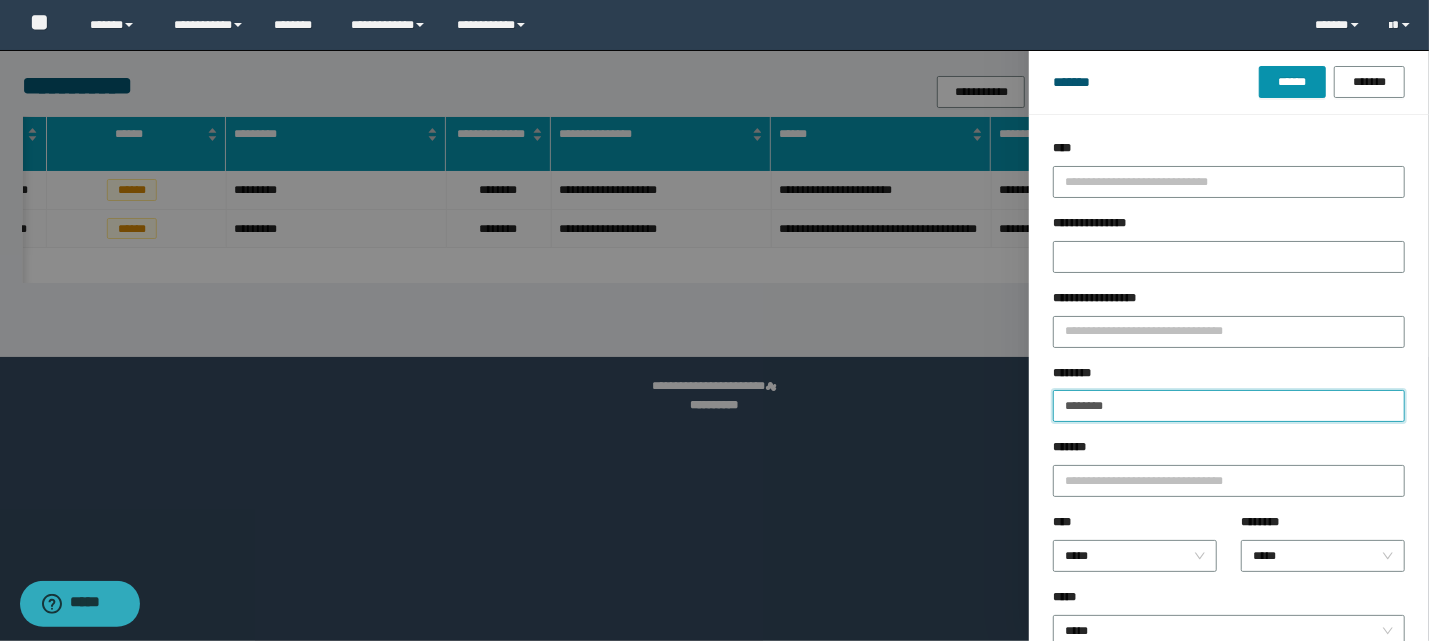 click on "********" at bounding box center (1229, 406) 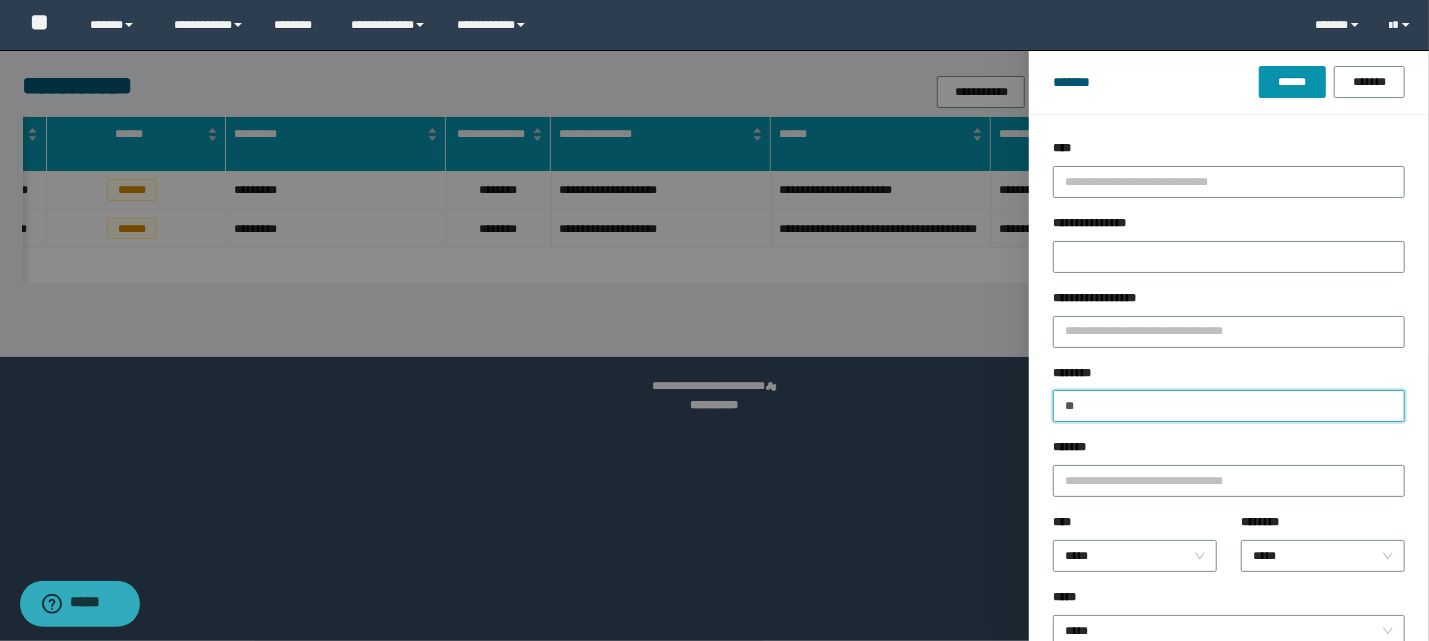 type on "*" 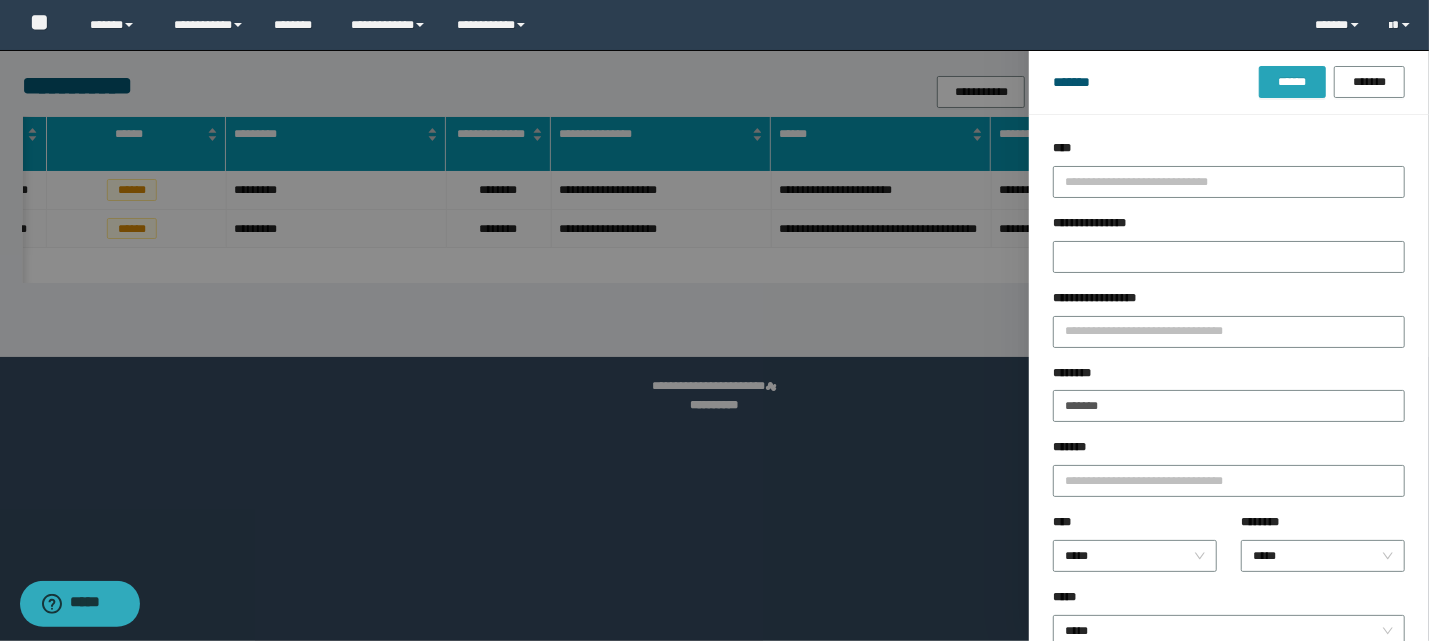 click on "******" at bounding box center (1292, 82) 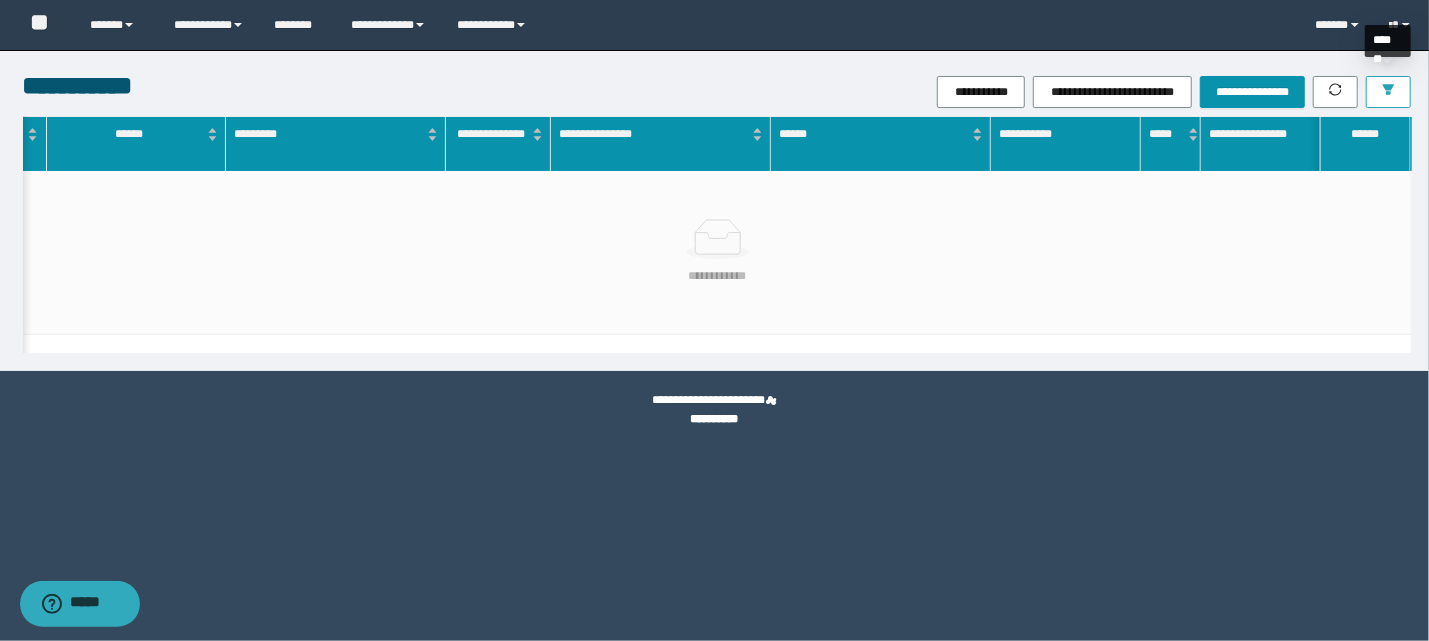 click at bounding box center [1388, 92] 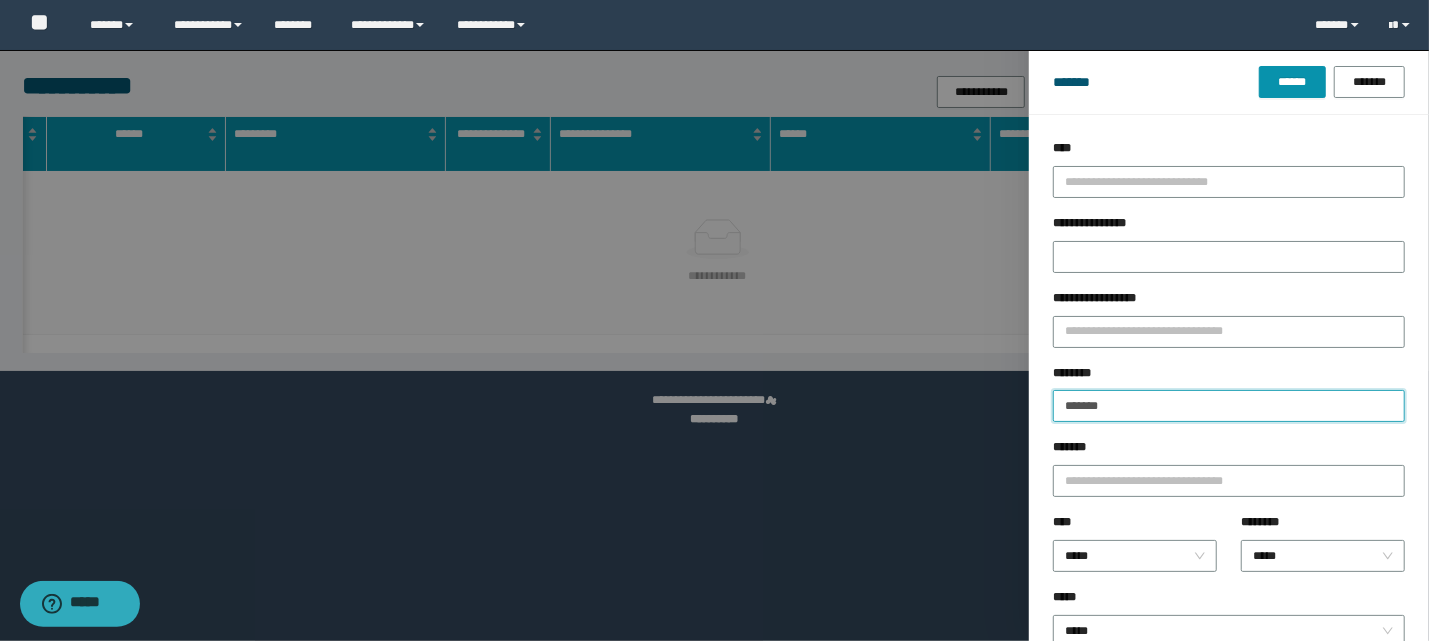drag, startPoint x: 1118, startPoint y: 406, endPoint x: 1062, endPoint y: 406, distance: 56 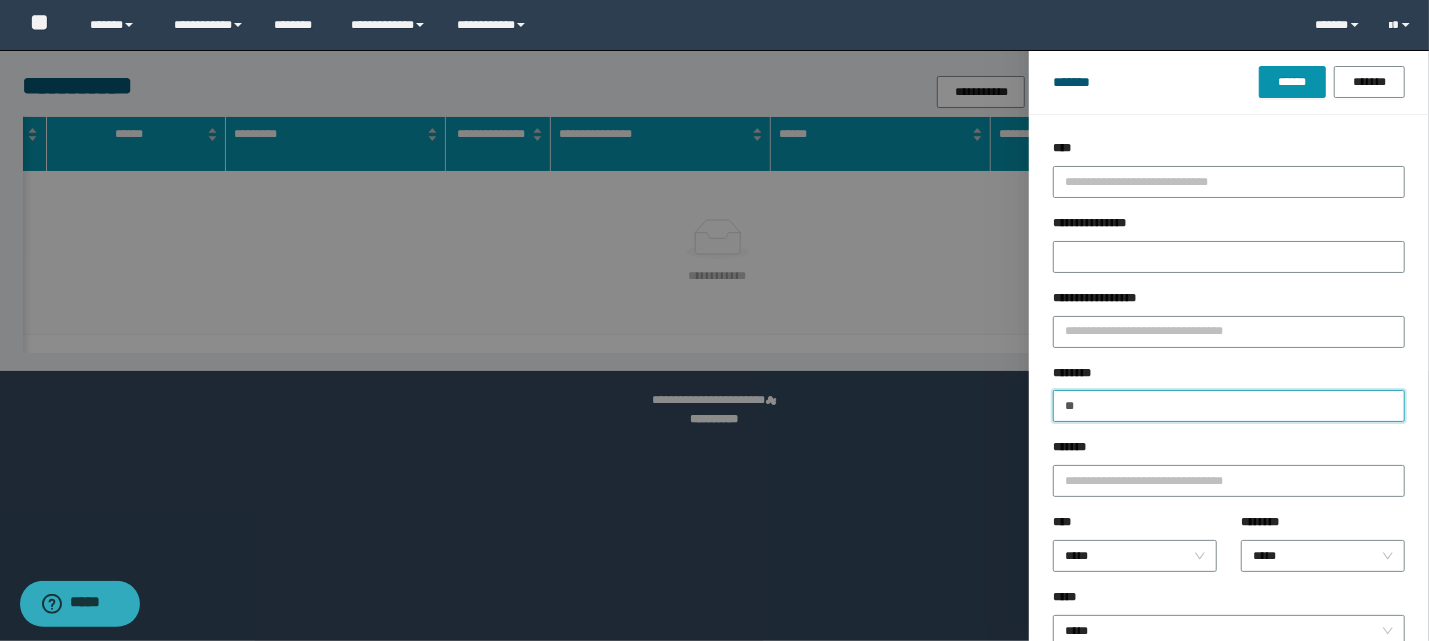 type on "*" 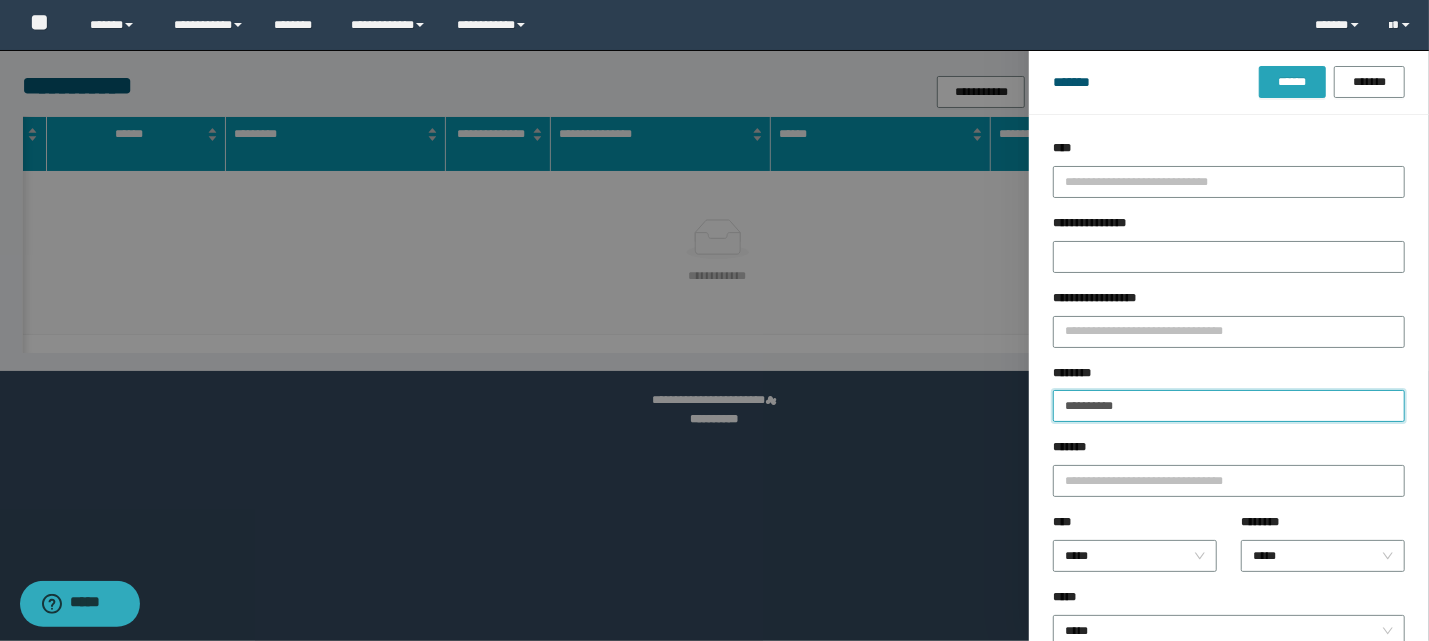type on "**********" 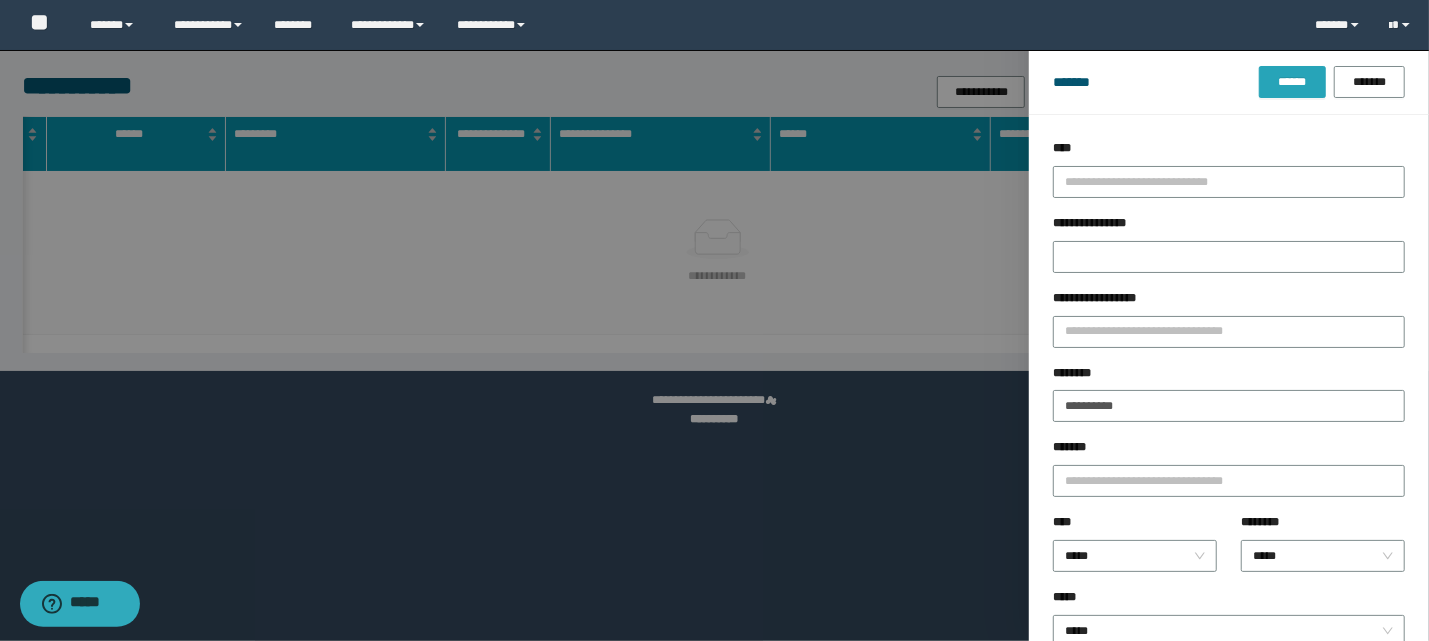 click on "******" at bounding box center (1292, 82) 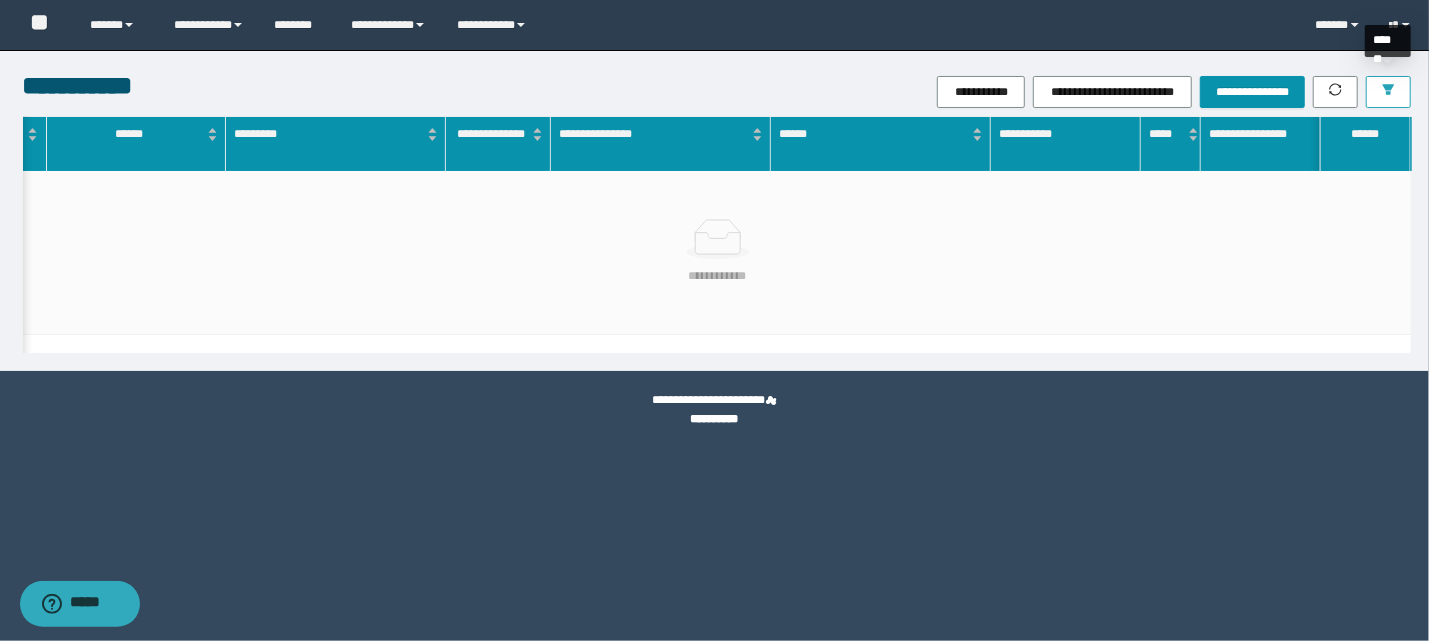 click 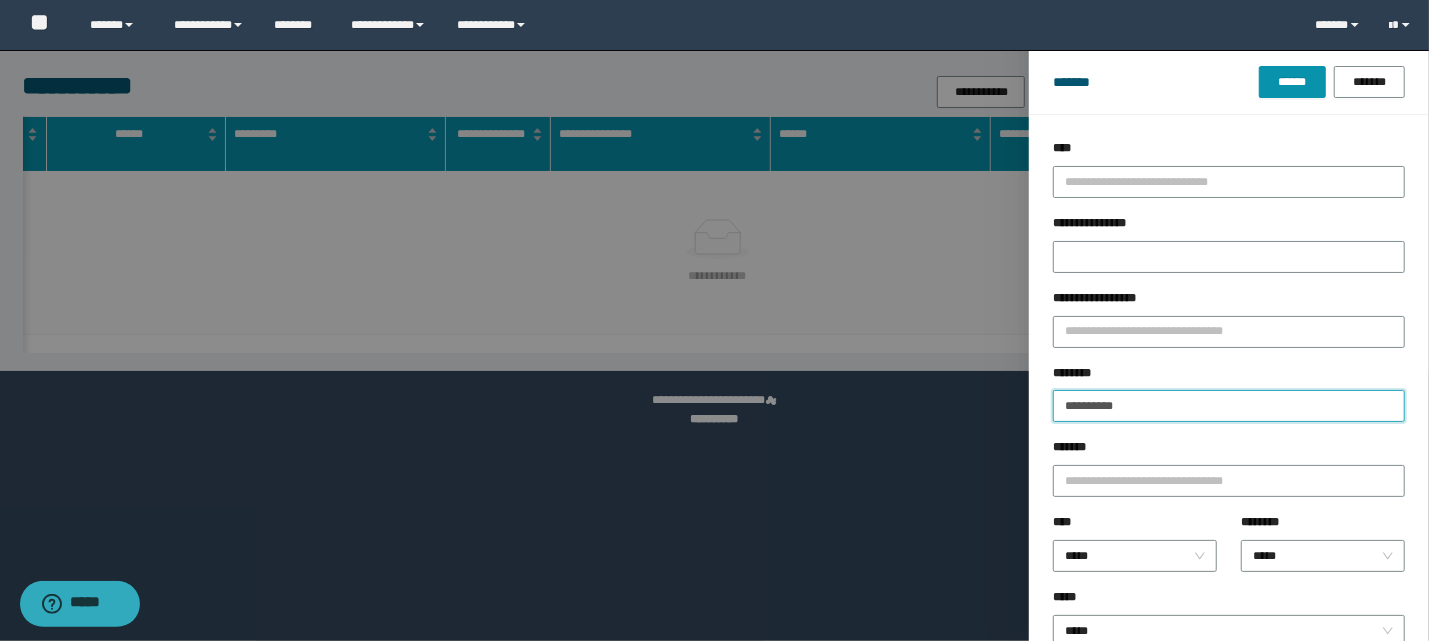 drag, startPoint x: 1134, startPoint y: 406, endPoint x: 1061, endPoint y: 408, distance: 73.02739 